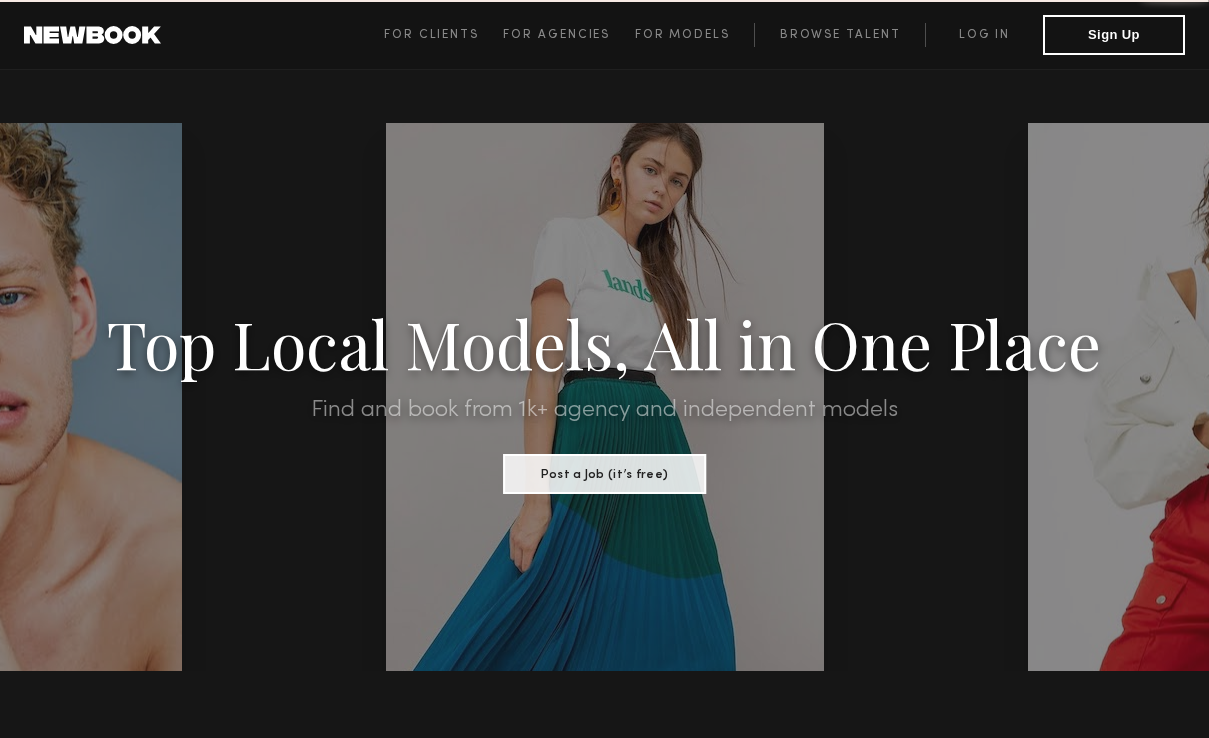 scroll, scrollTop: 0, scrollLeft: 0, axis: both 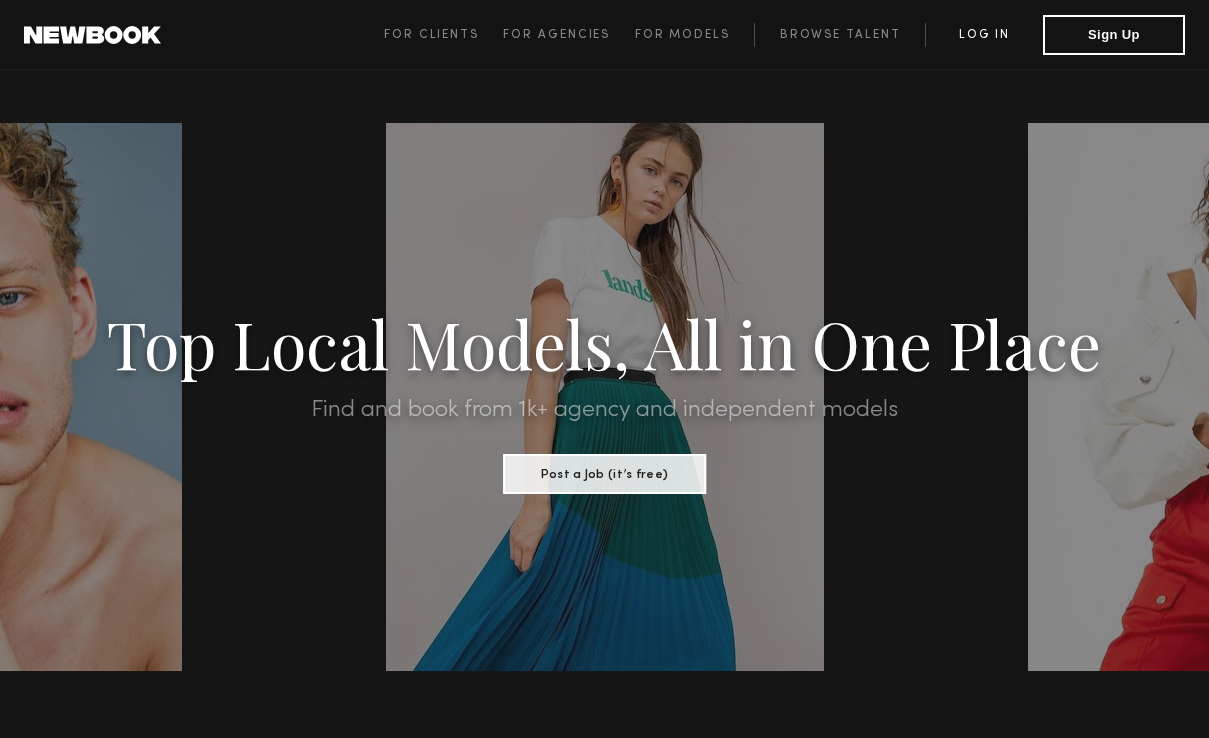 click on "Log in" 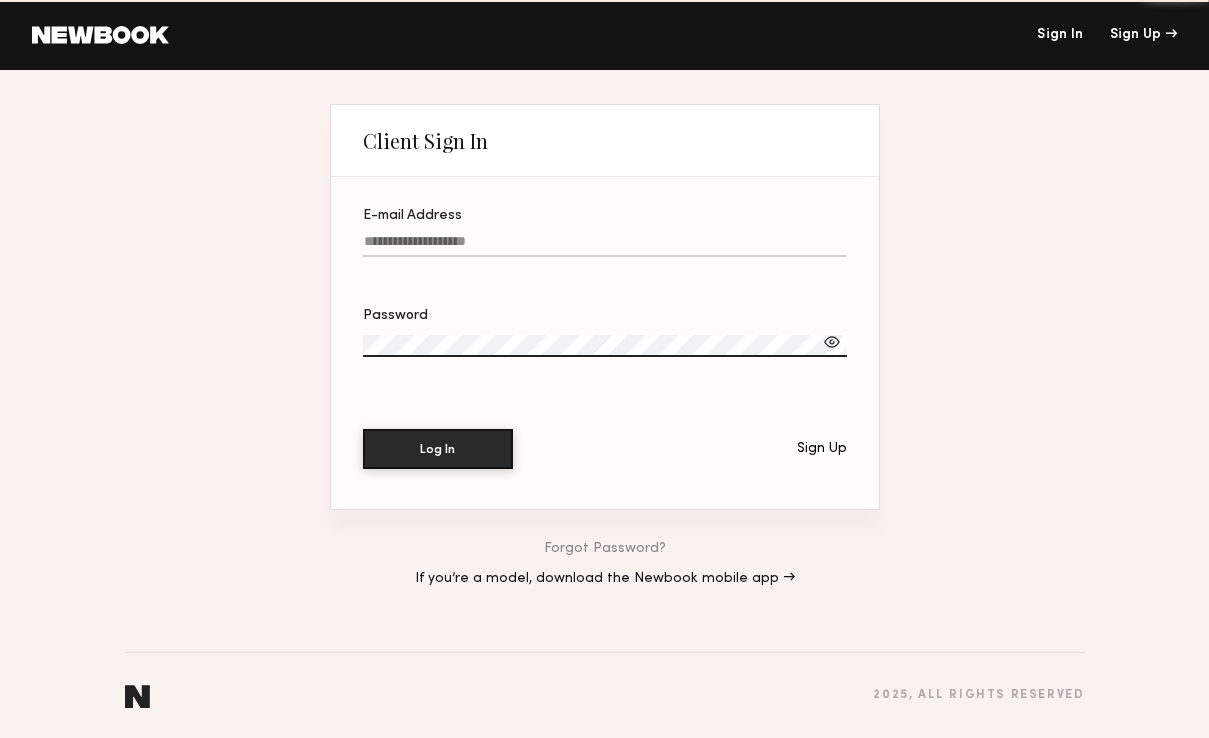 type on "**********" 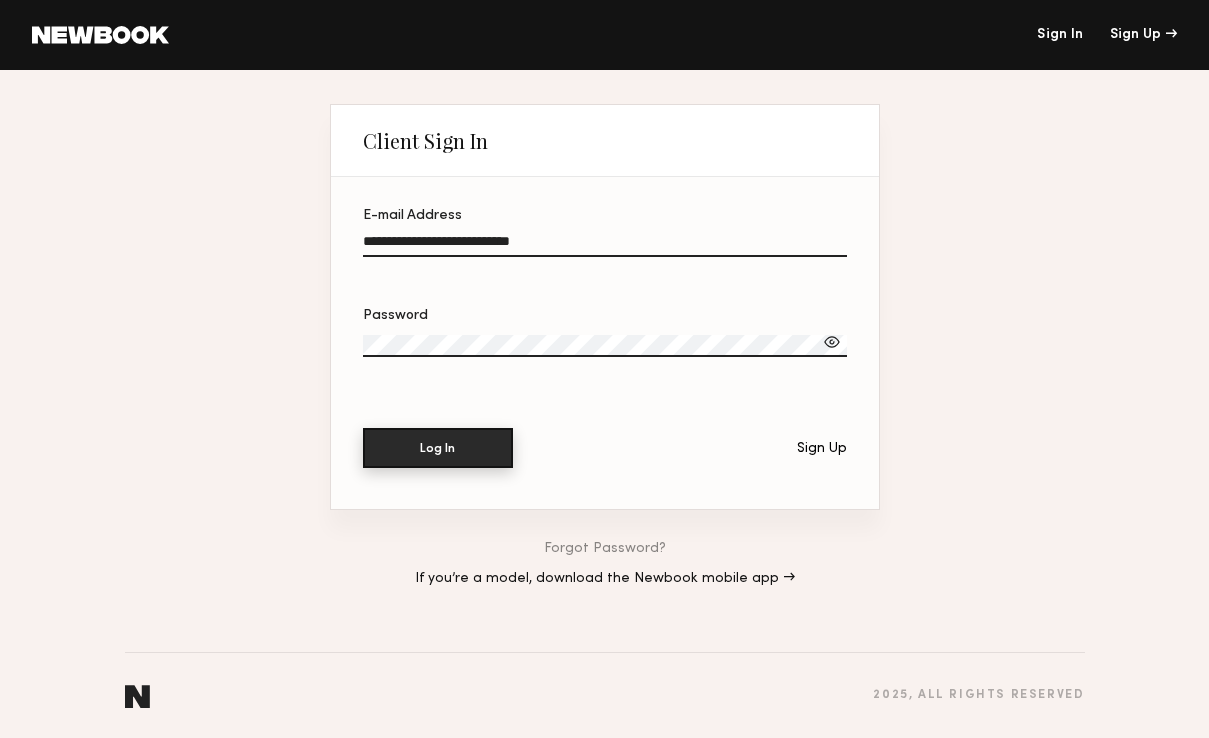 click on "Log In" 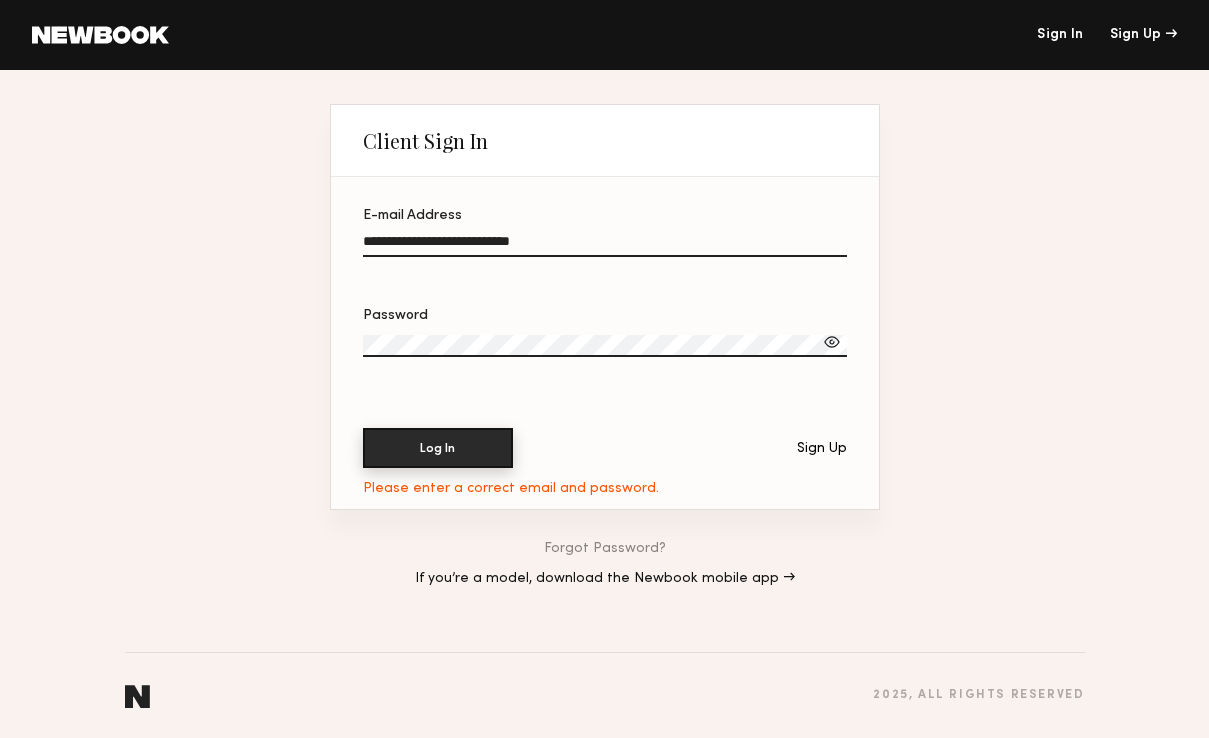 click on "Log In" 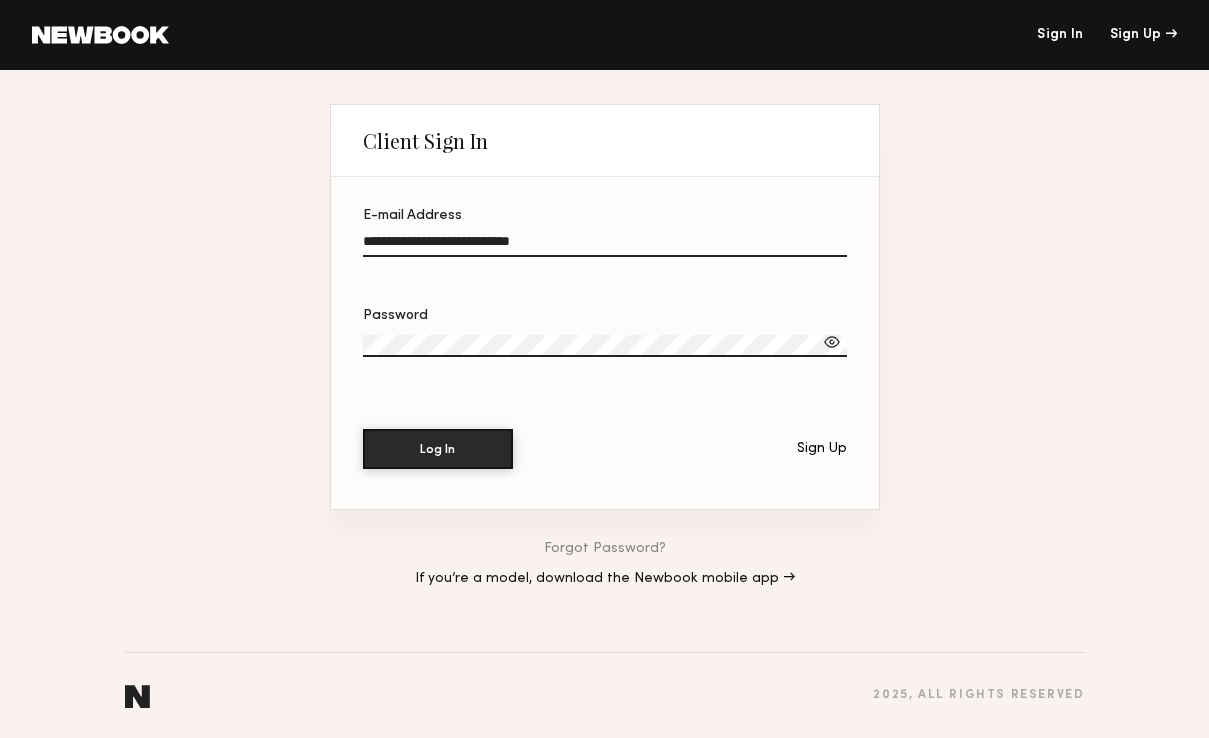 click 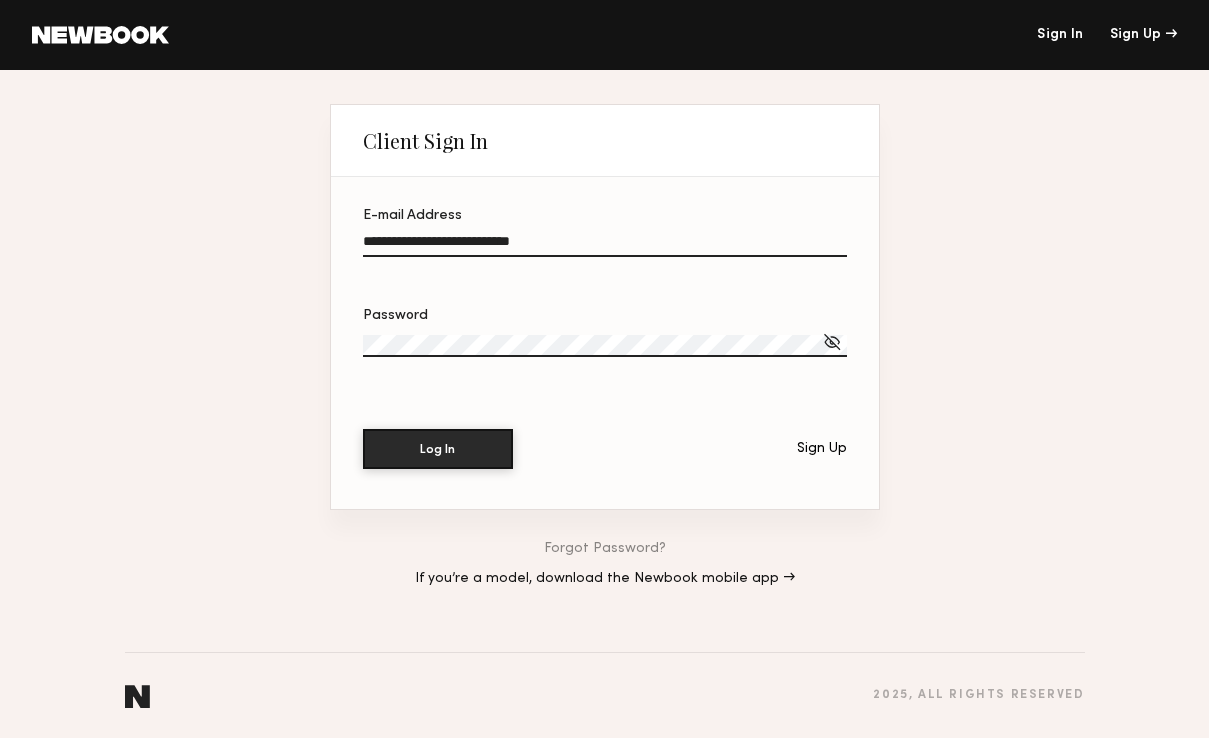 click on "Log In" 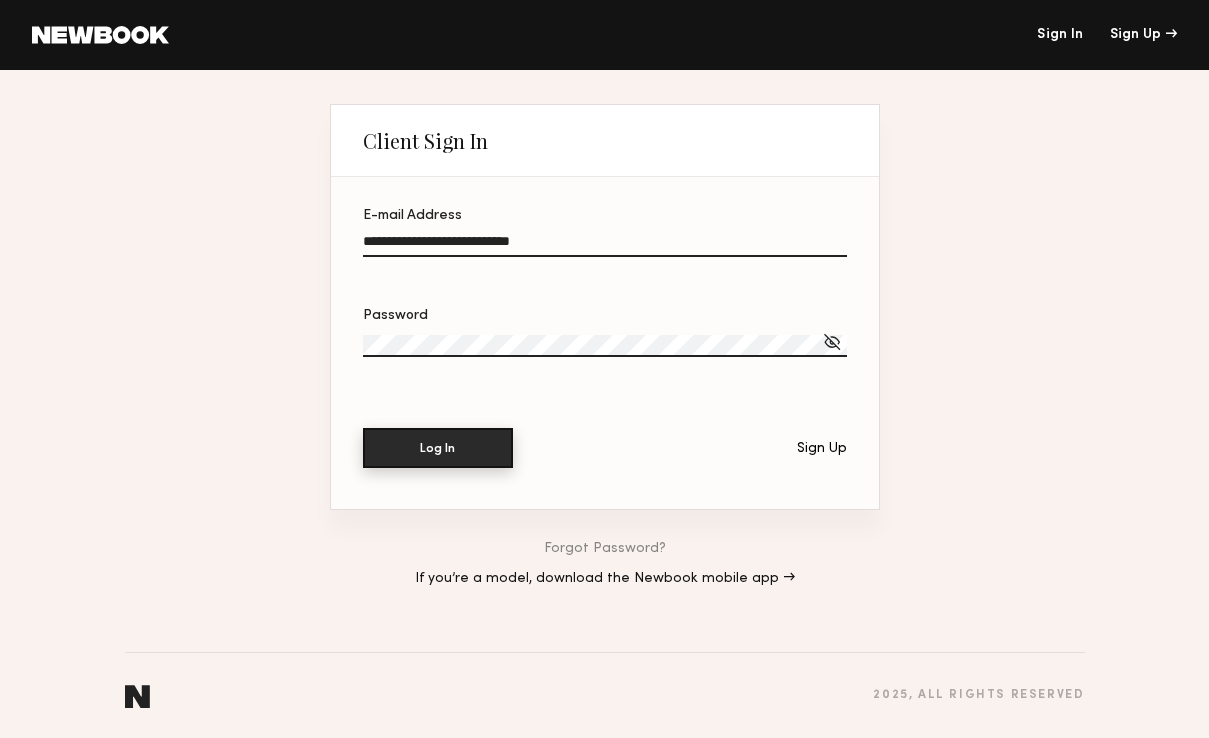 click on "Log In" 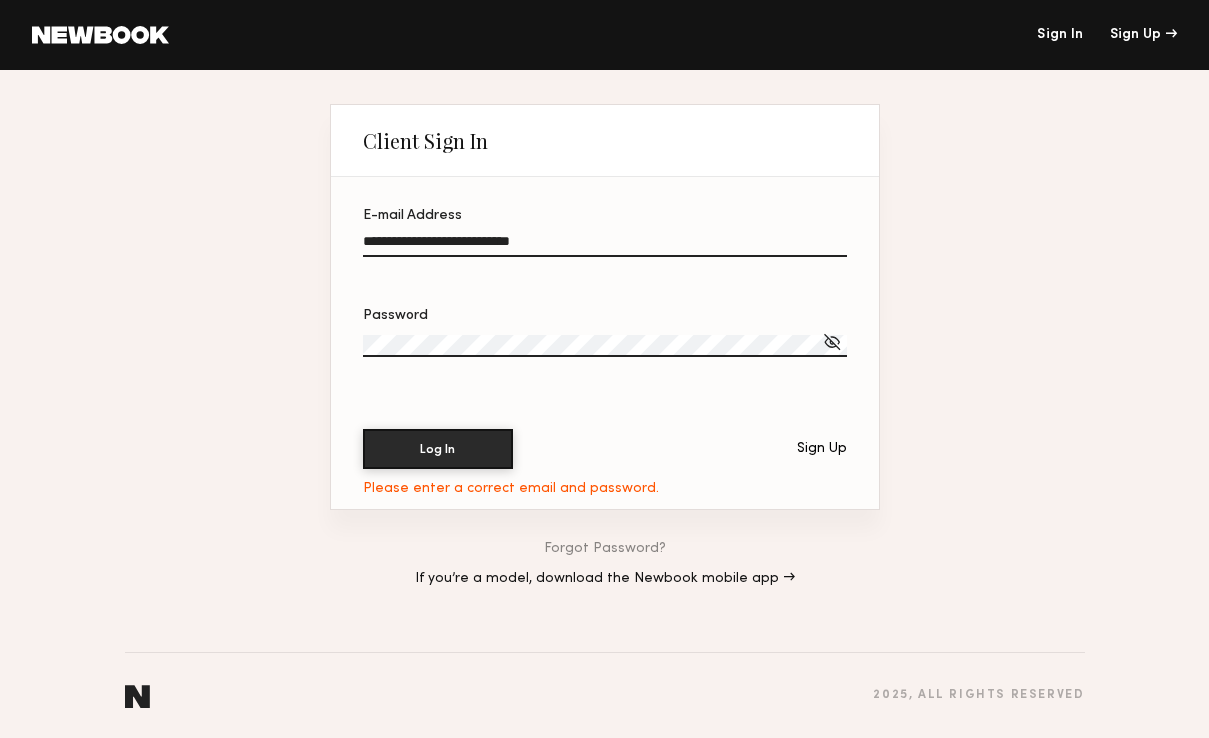click on "Sign In" 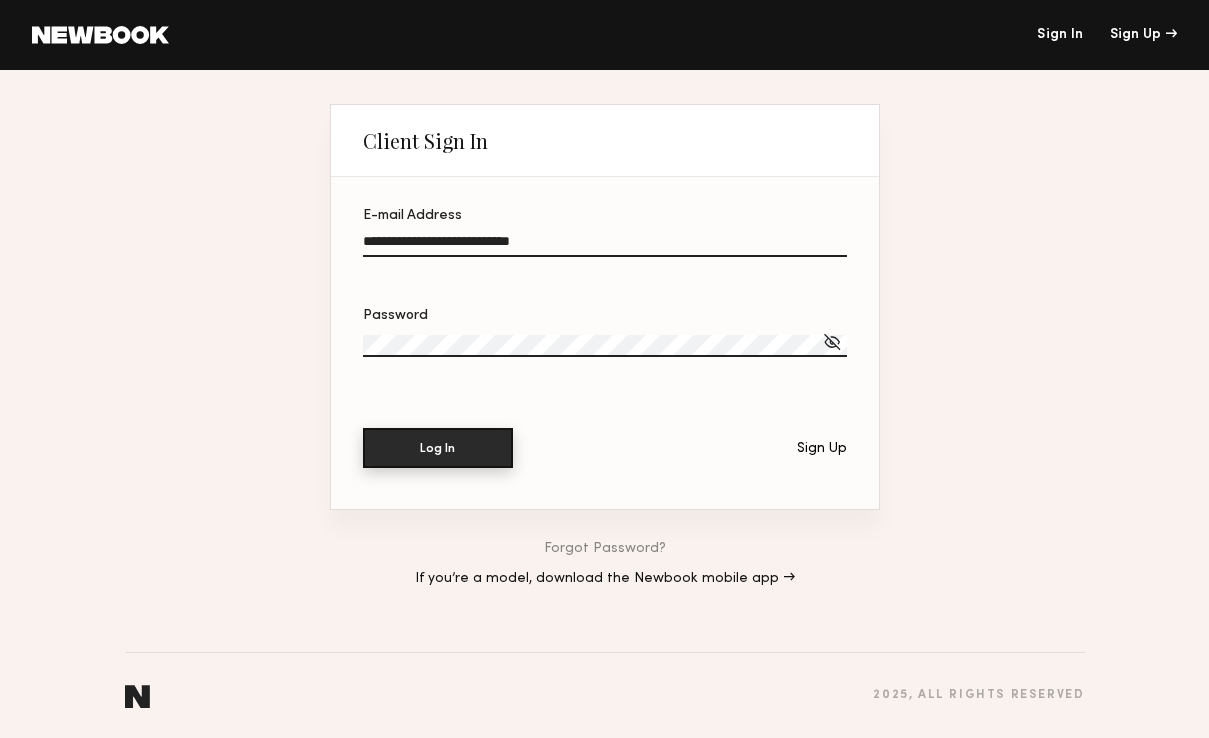 click on "Log In" 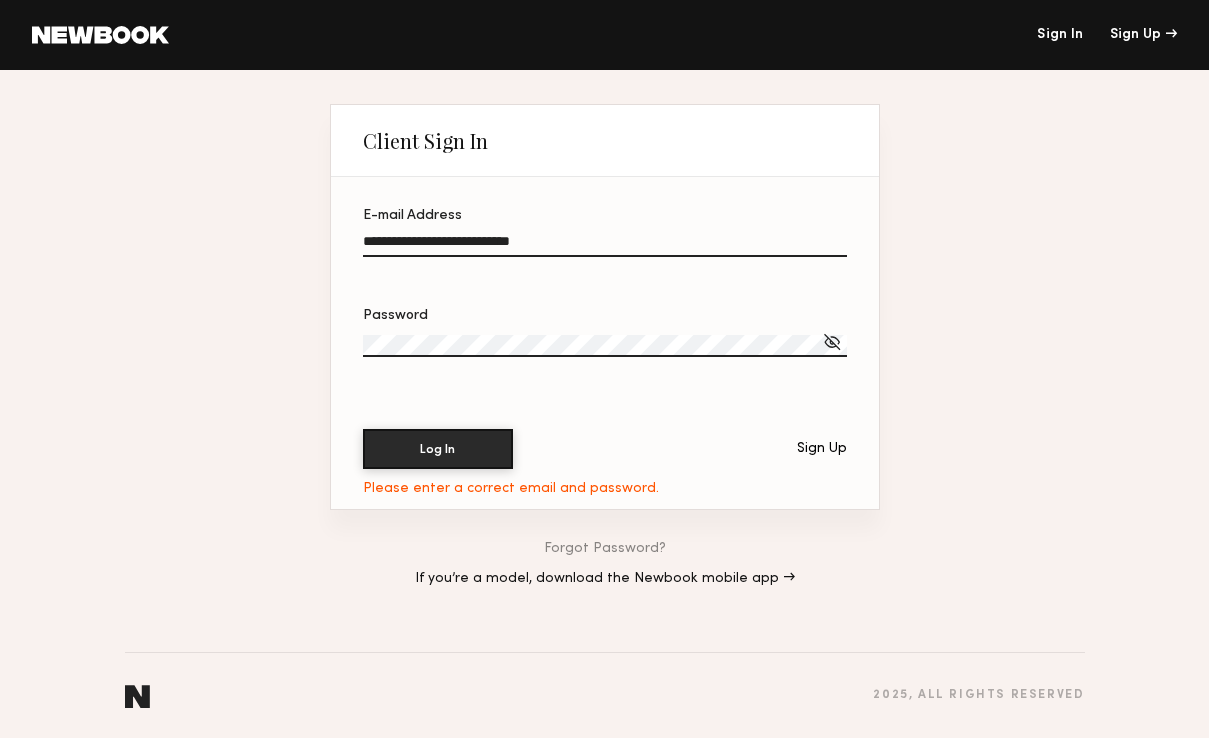 click on "Forgot Password?" 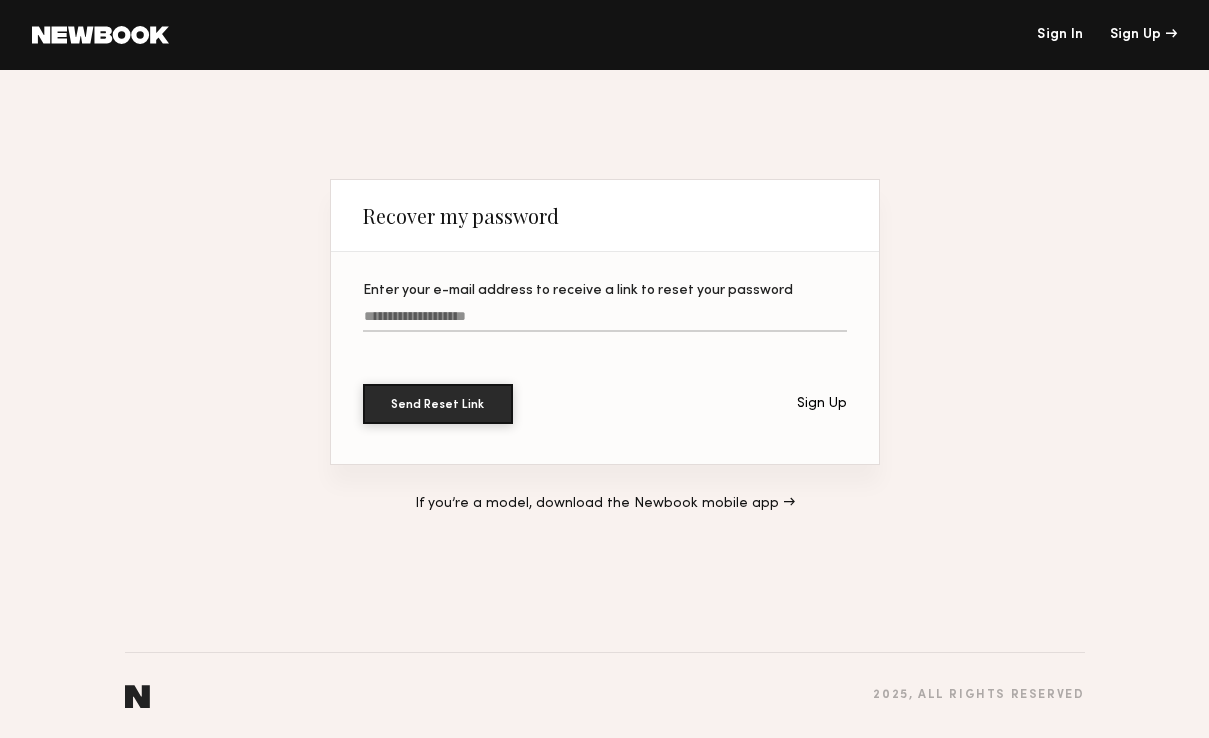 click on "Enter your e-mail address to receive a link to reset your password" 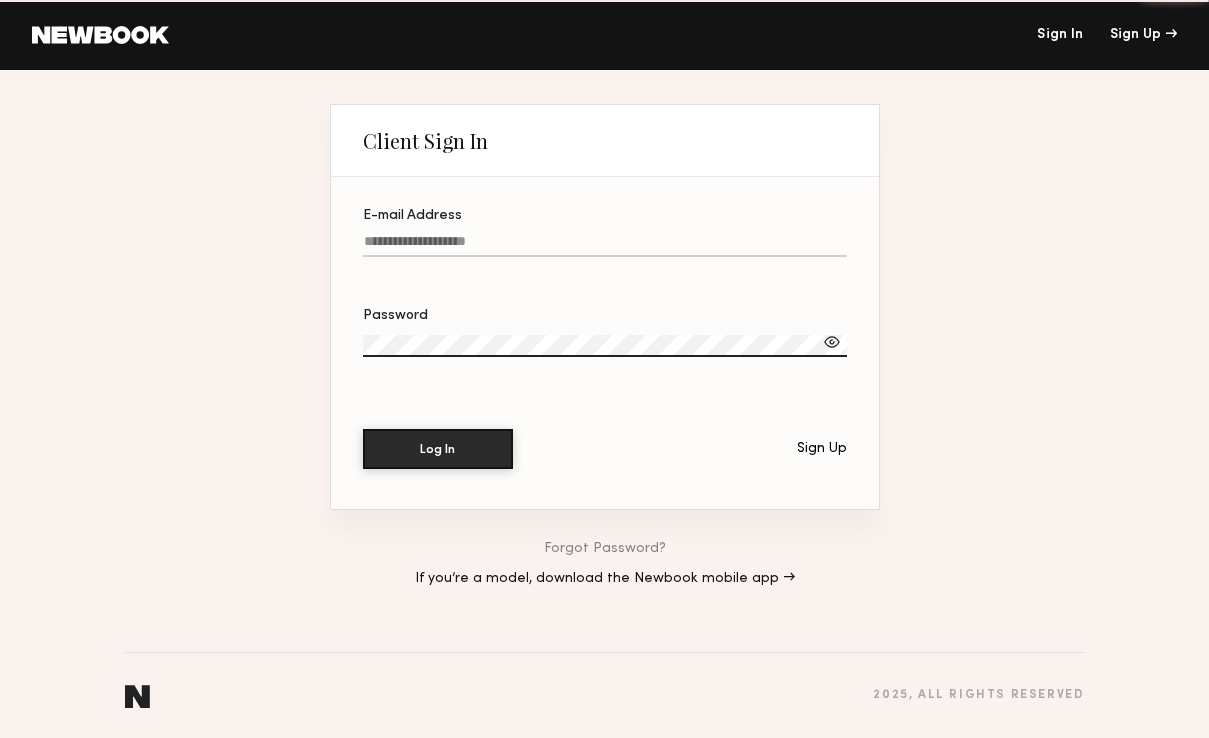 type on "**********" 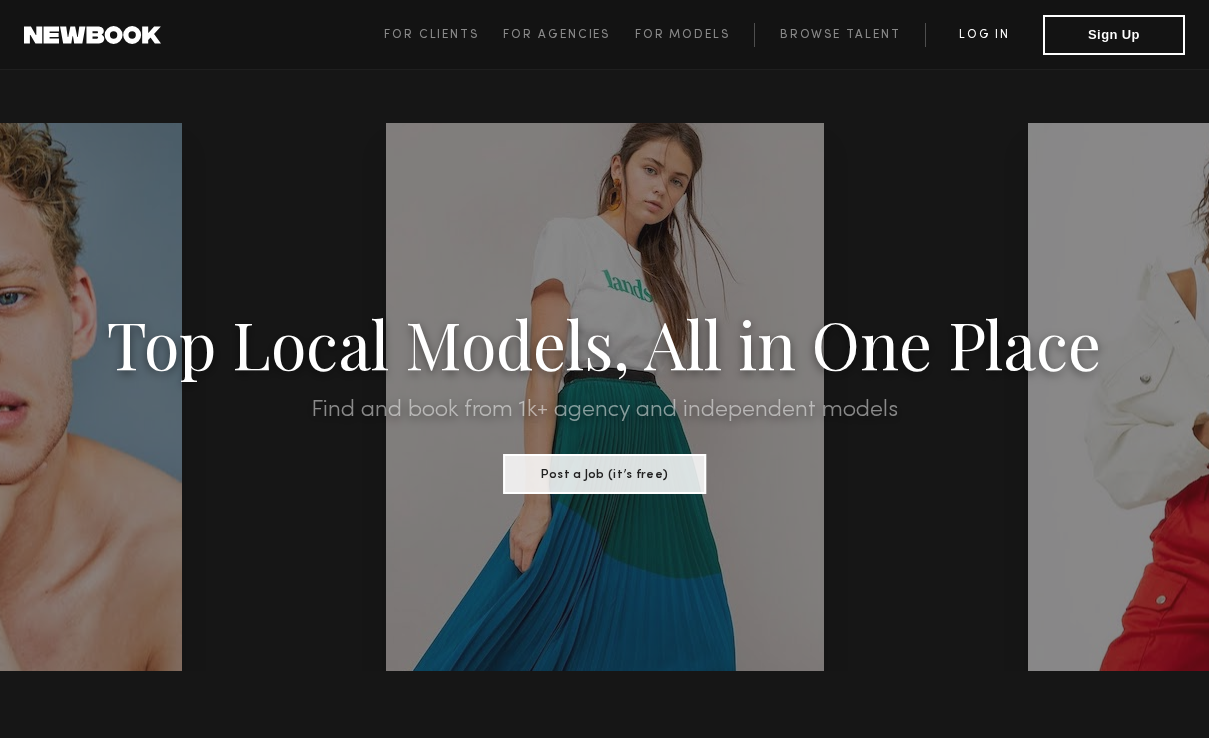 click on "Log in" 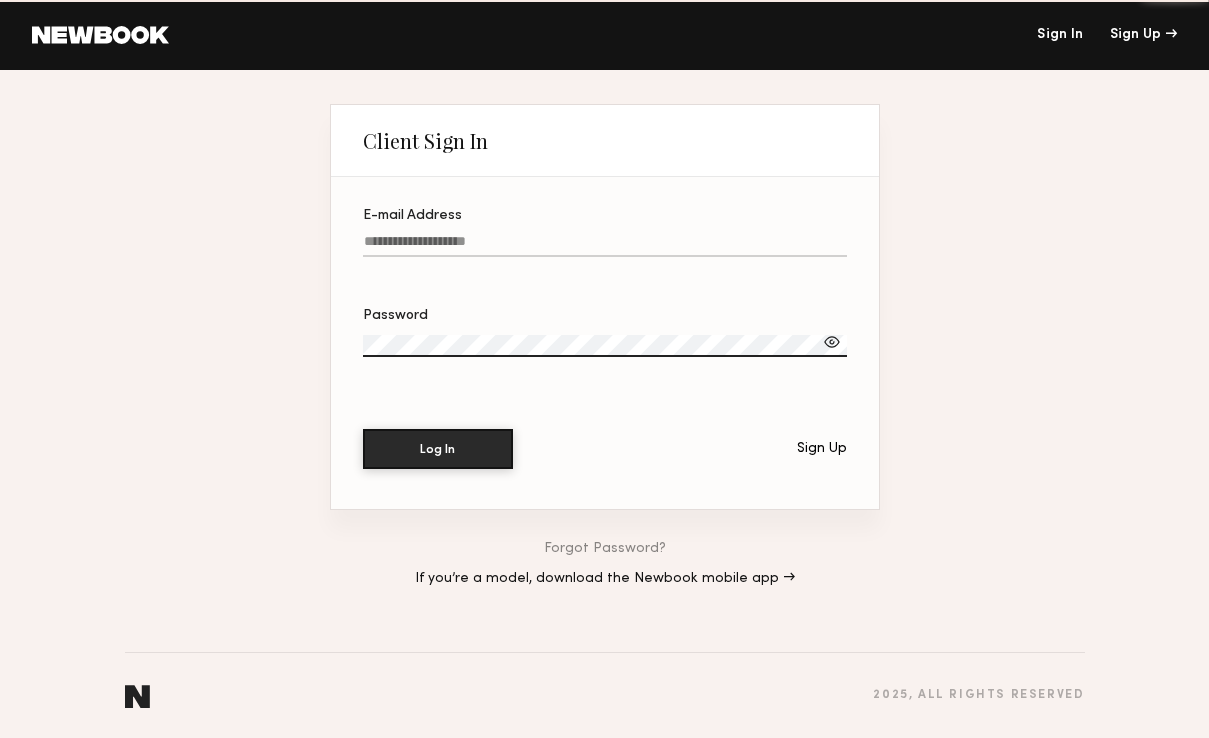 type on "**********" 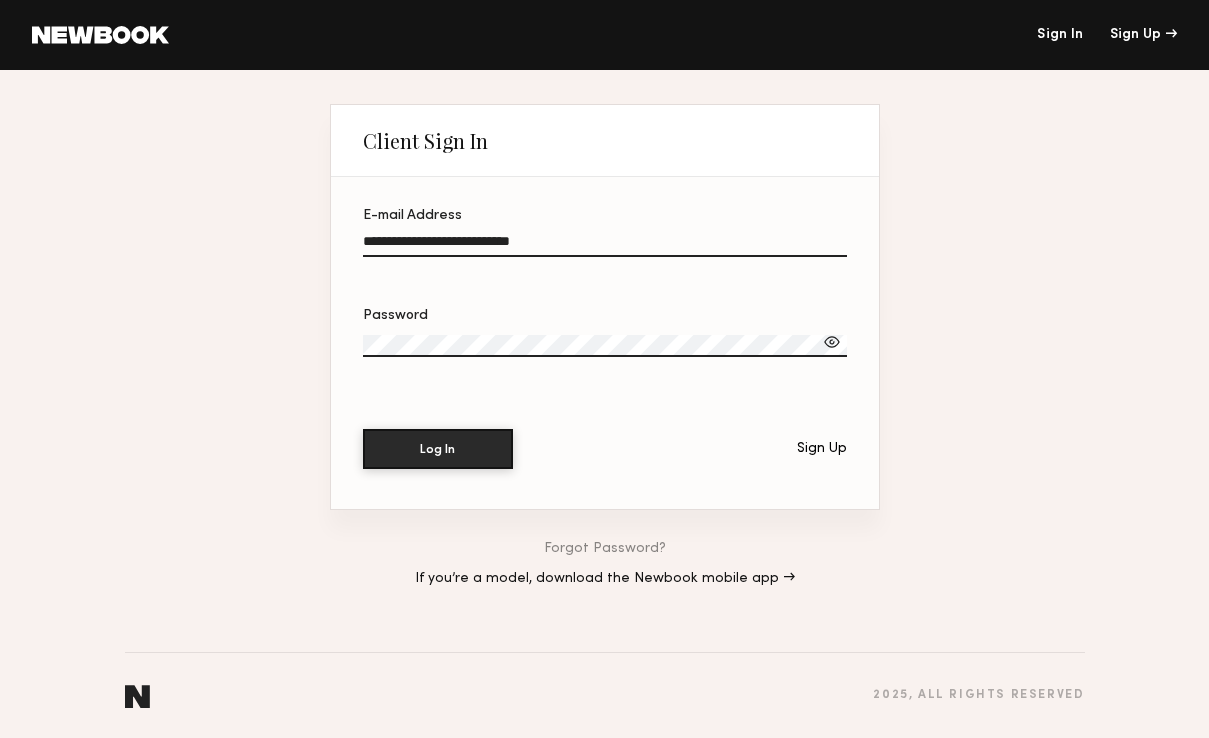 click on "**********" 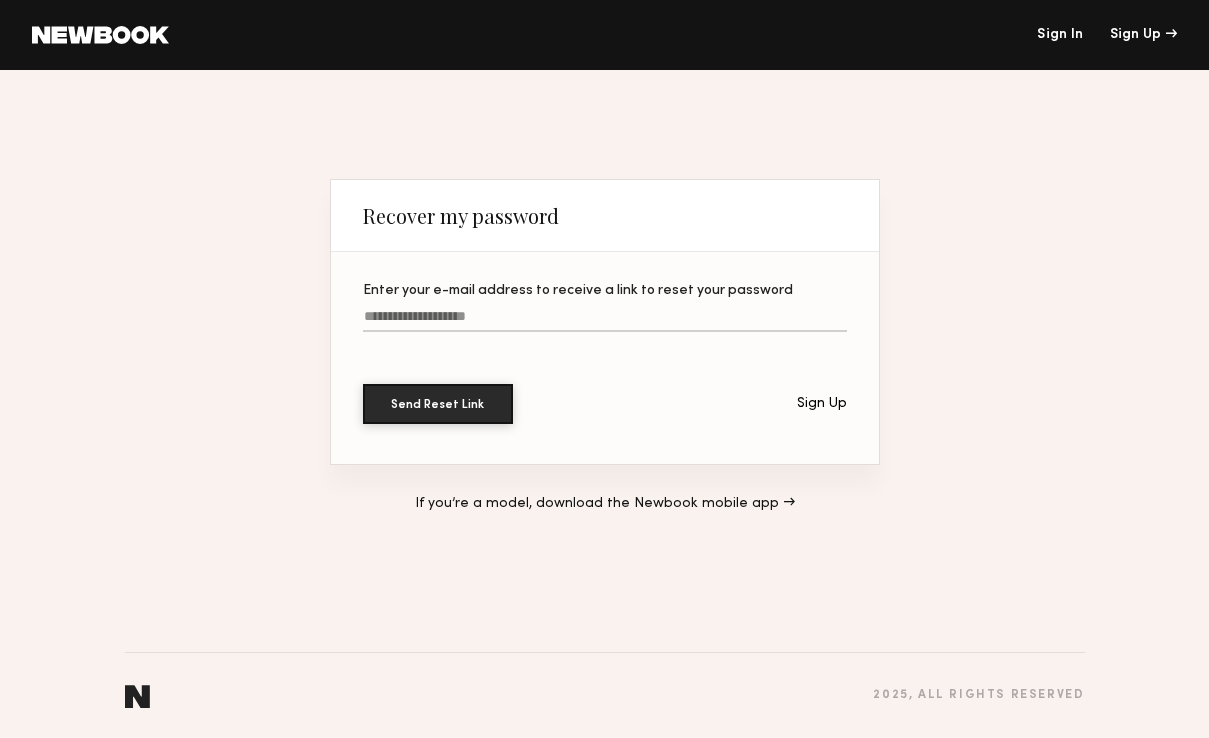 click on "Enter your e-mail address to receive a link to reset your password" 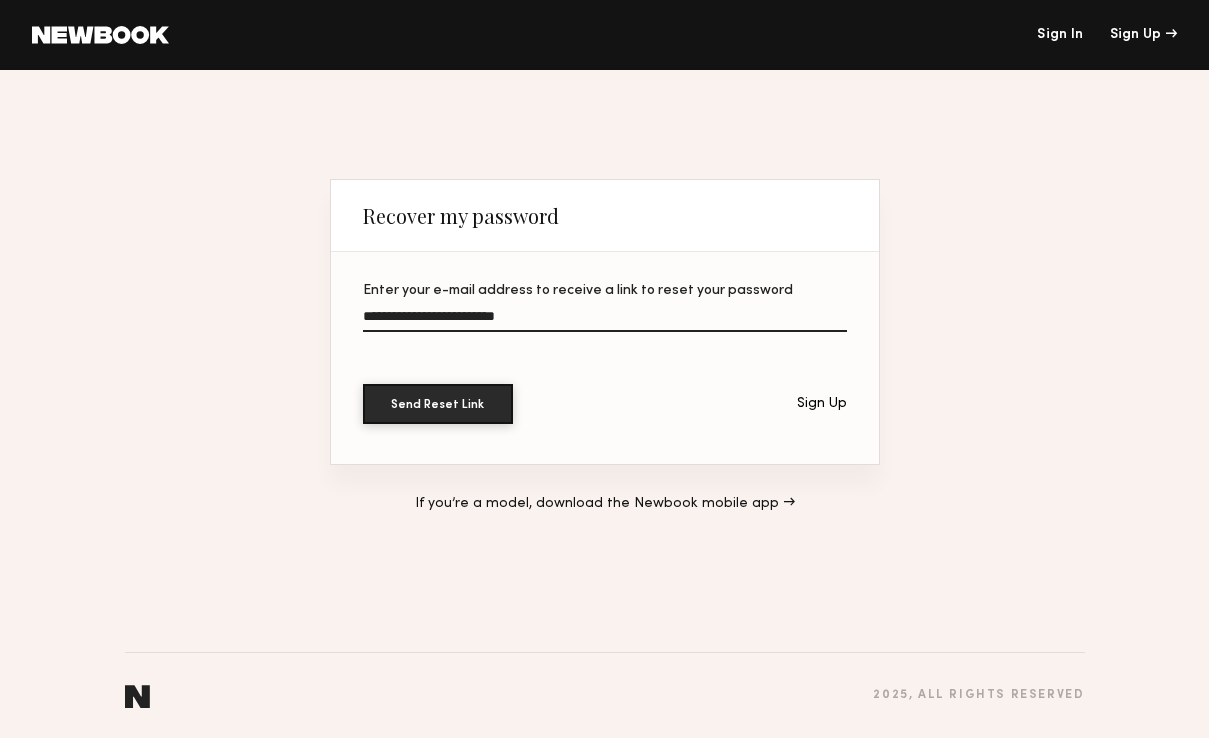 type on "**********" 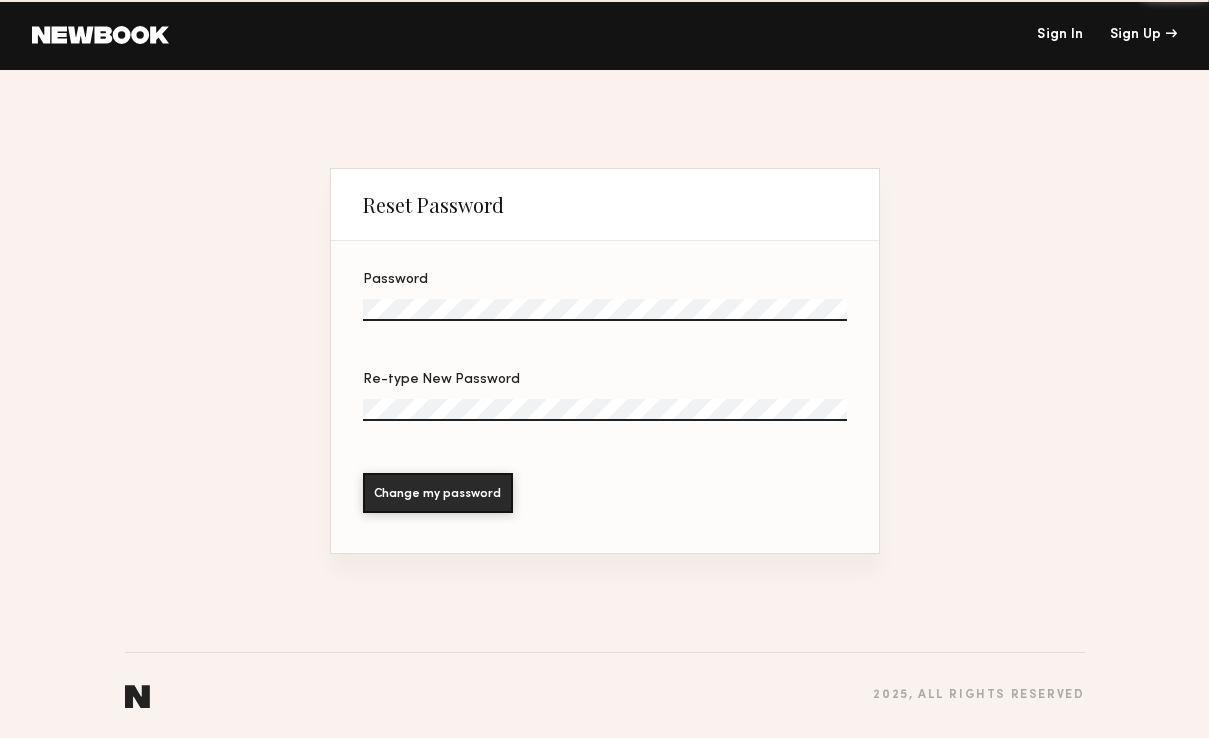 scroll, scrollTop: 0, scrollLeft: 0, axis: both 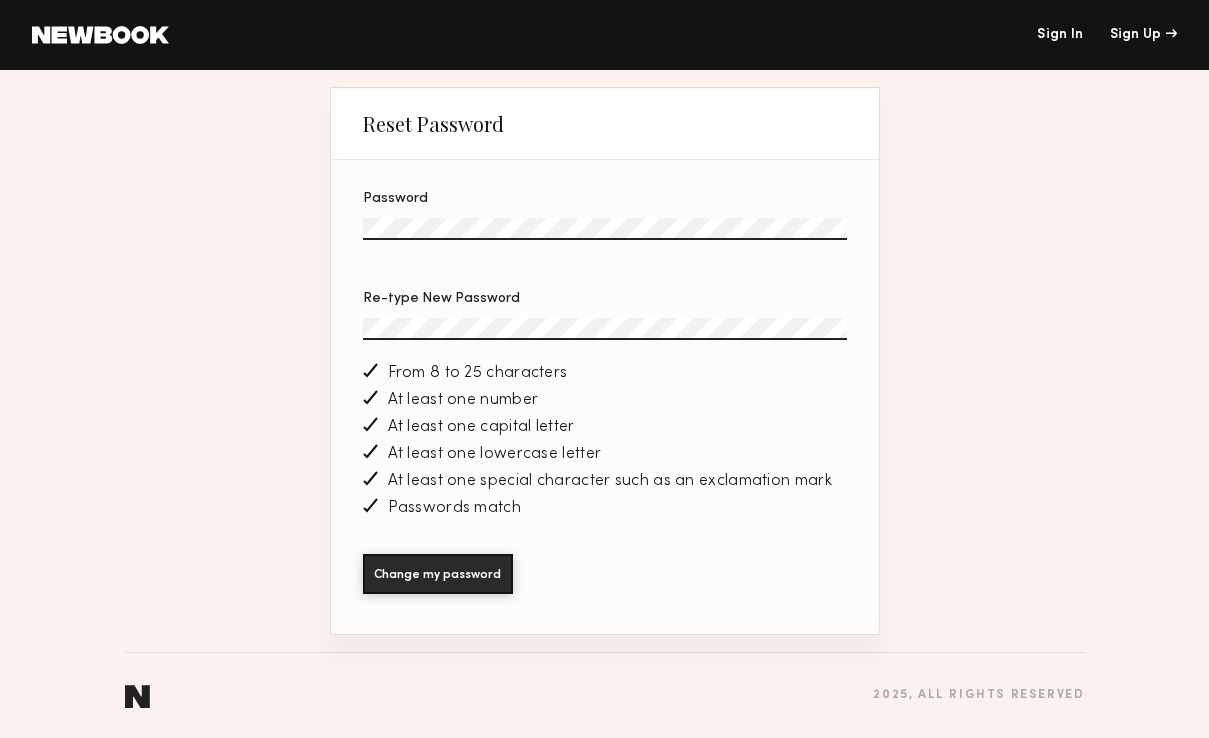 click on "Change my password" 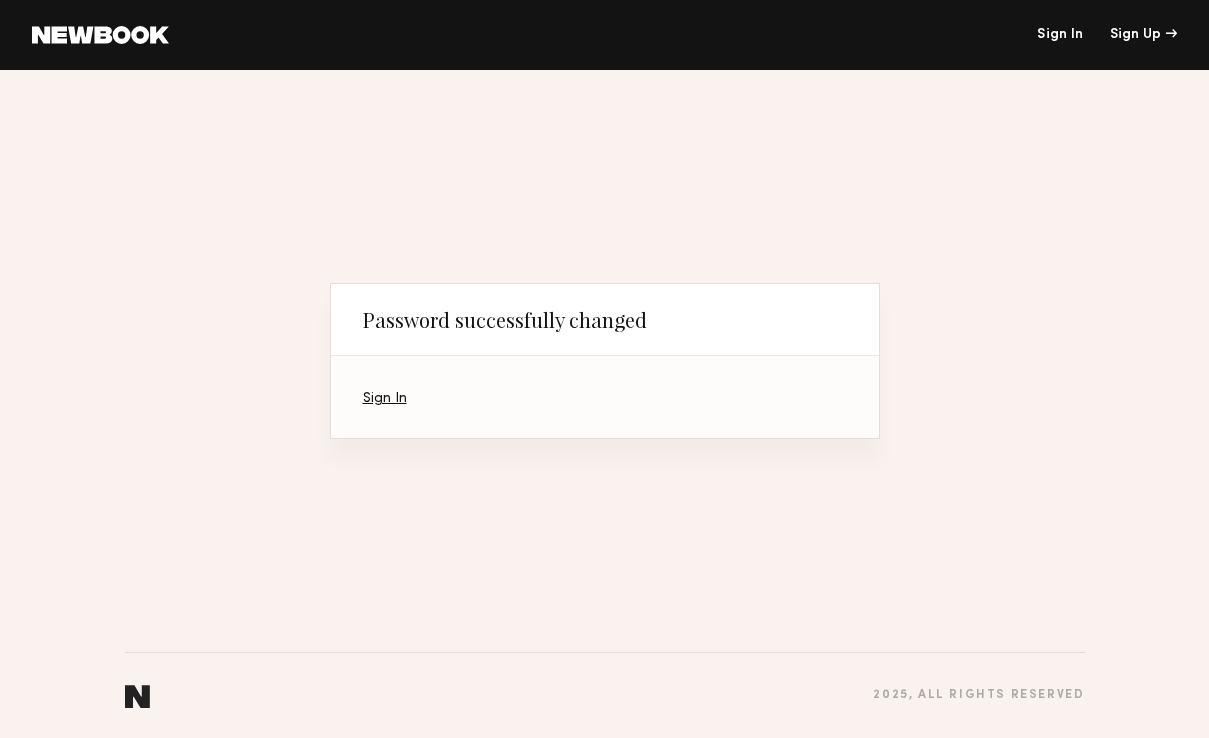 click on "Sign In" 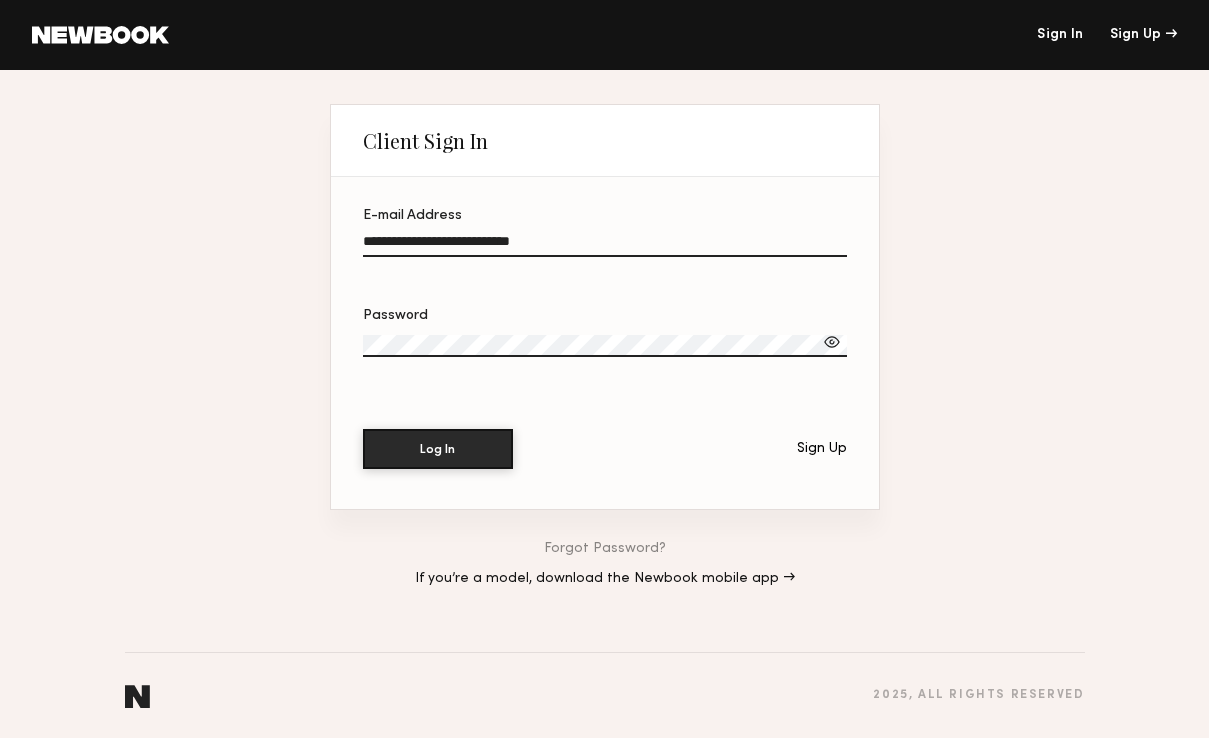 click on "Password" 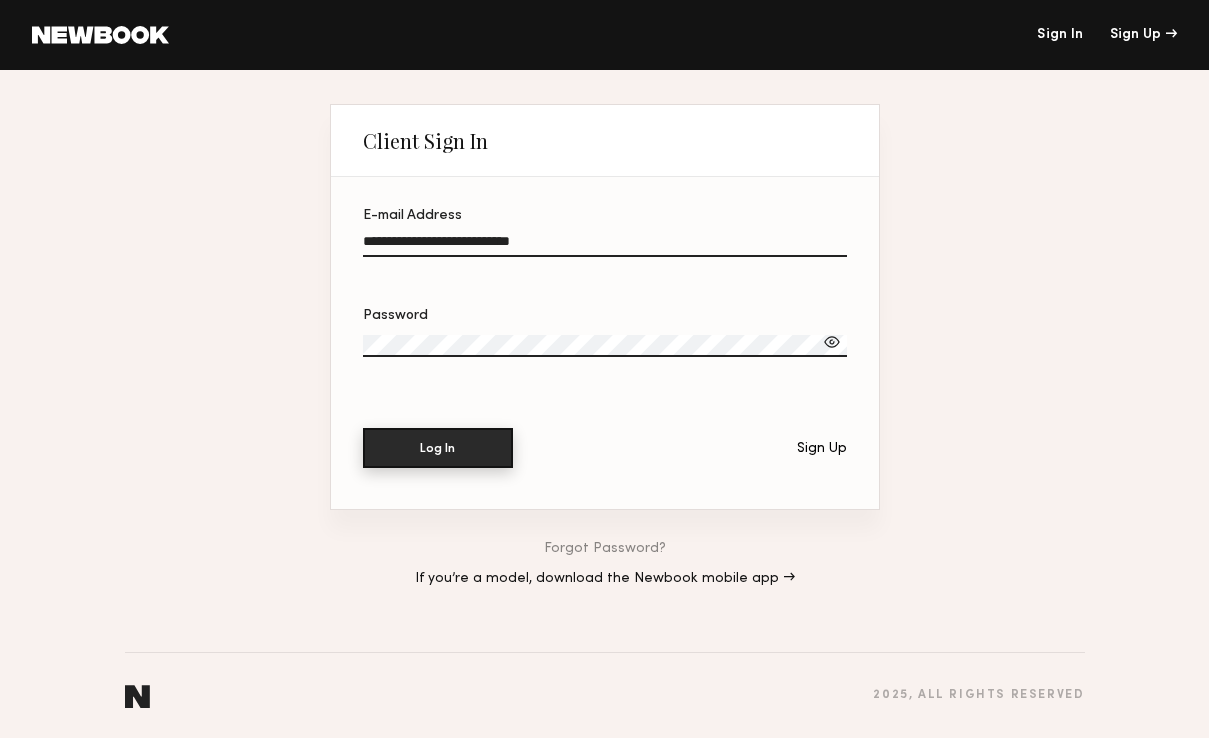 click on "Log In" 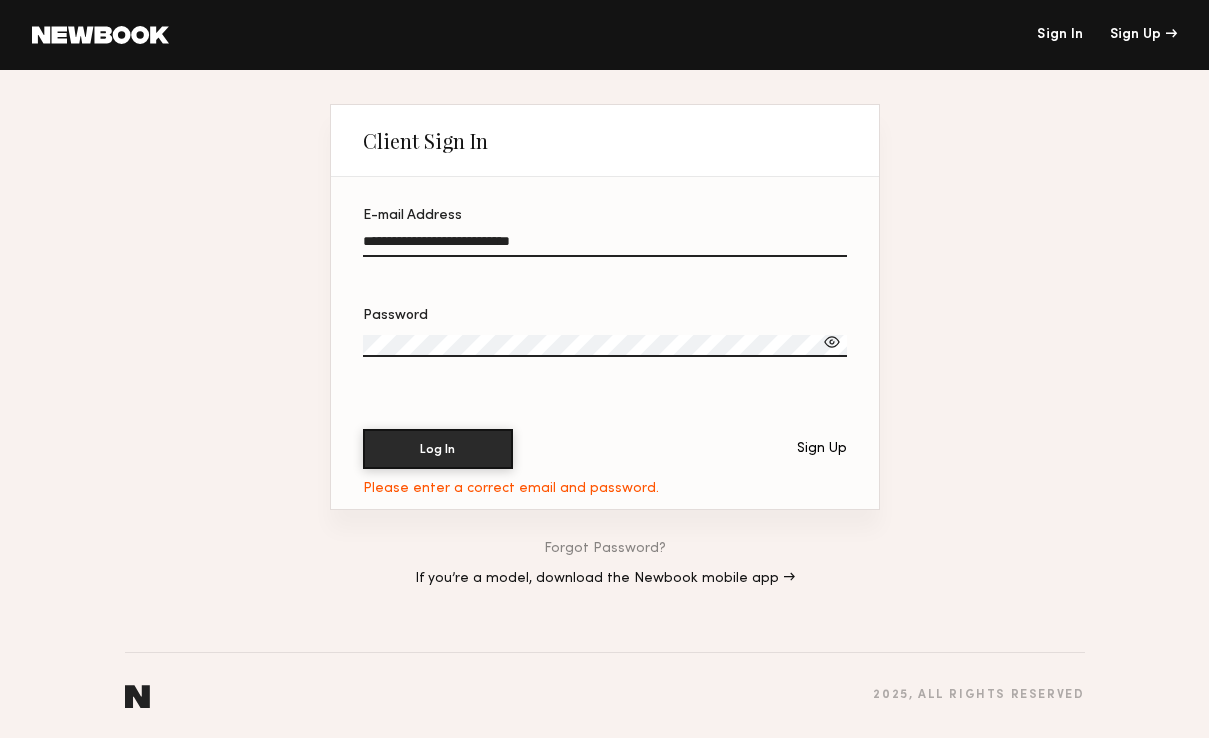 click on "**********" 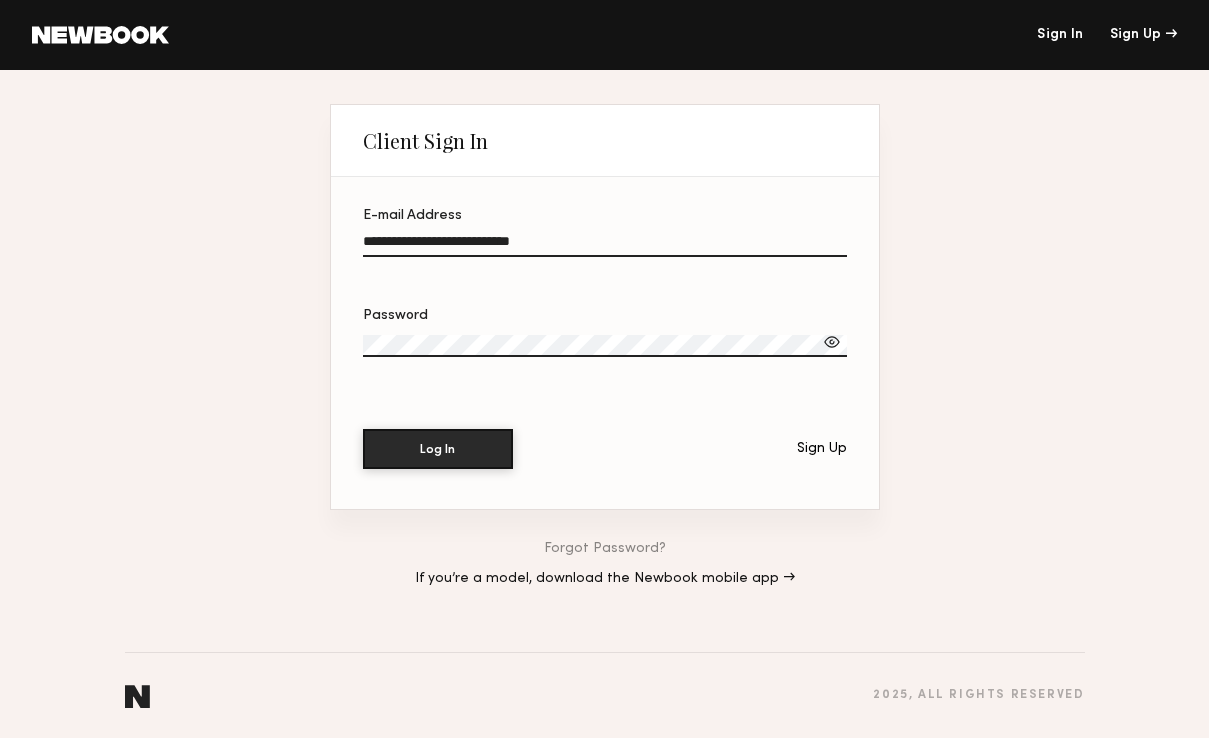 click on "**********" 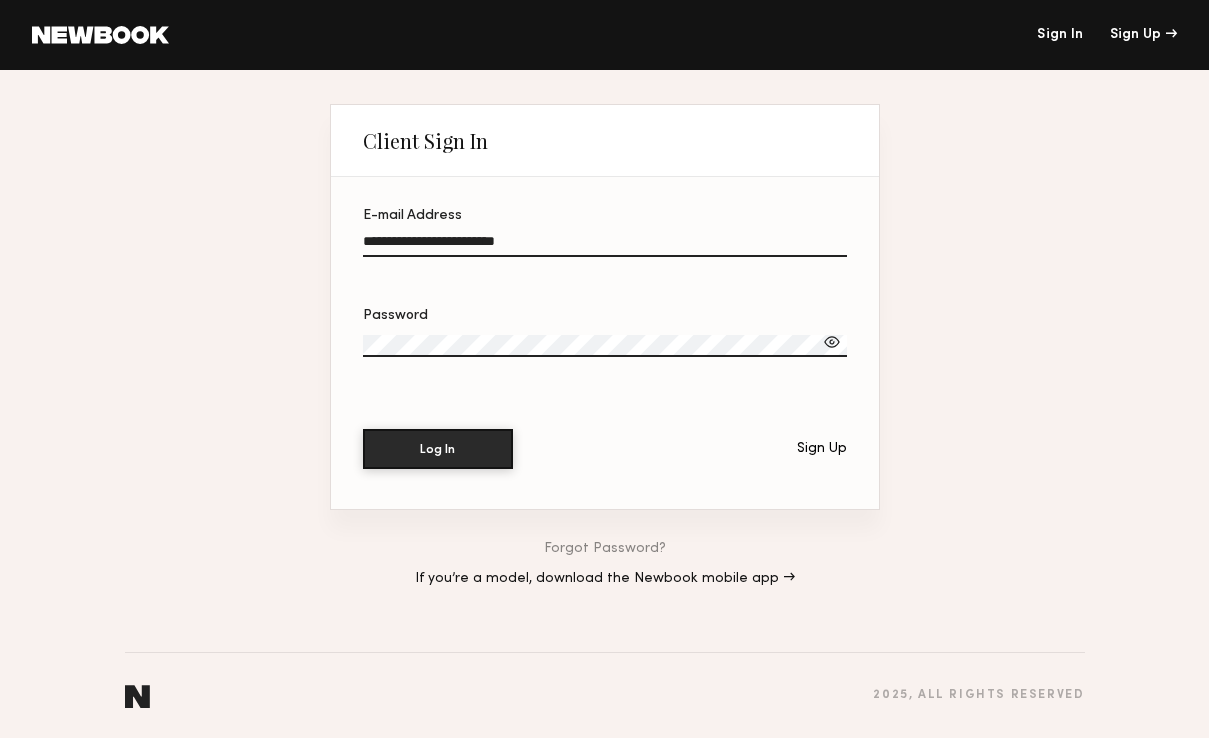 type on "**********" 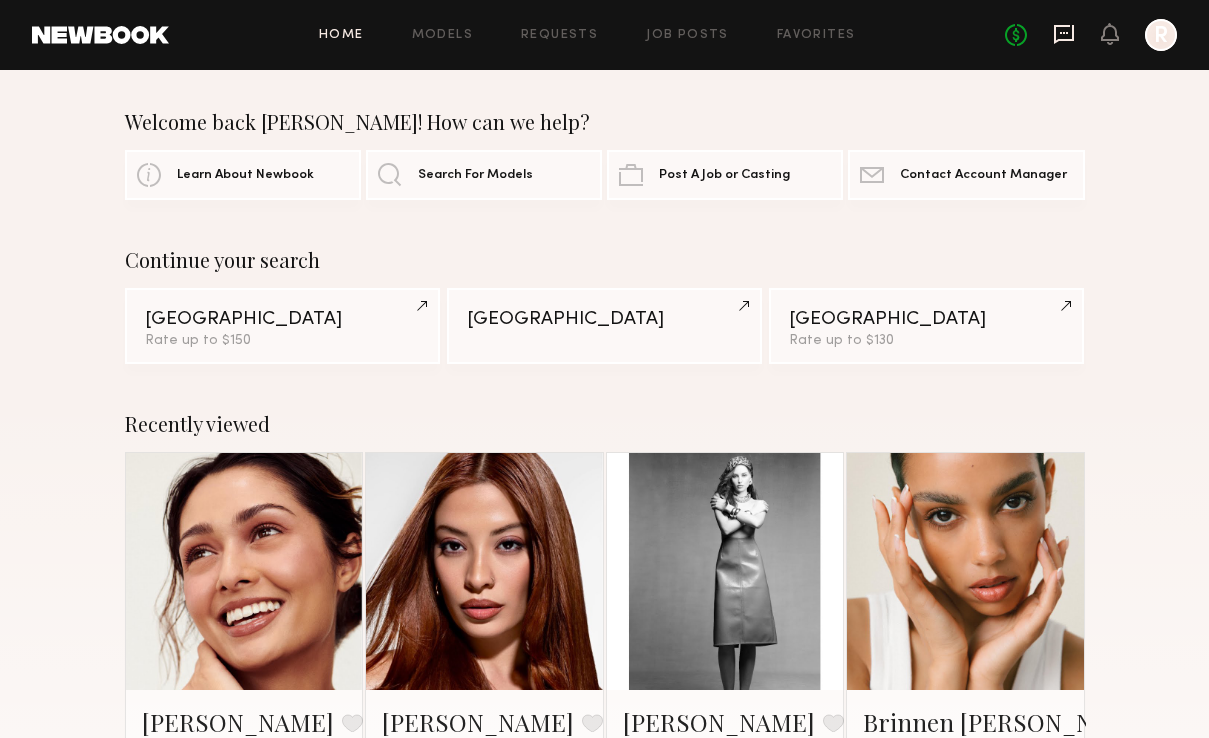 click 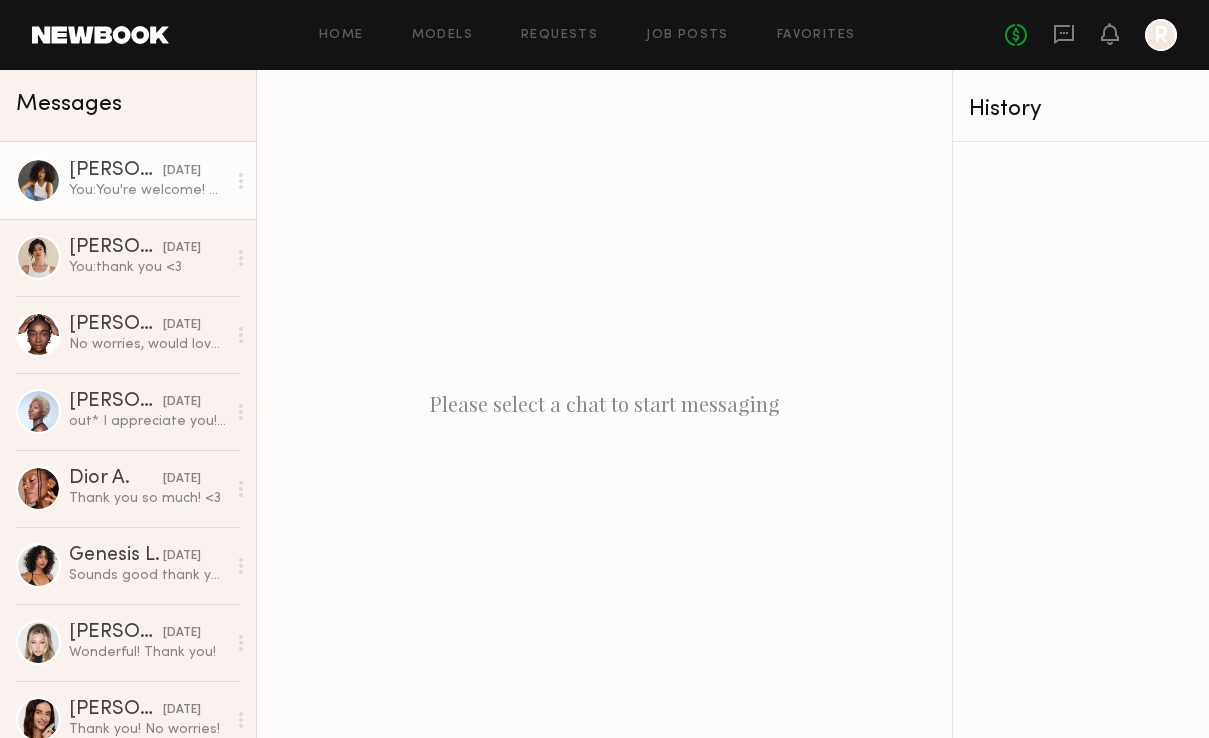 click on "You:  You're welcome! Hope you enjoy :)" 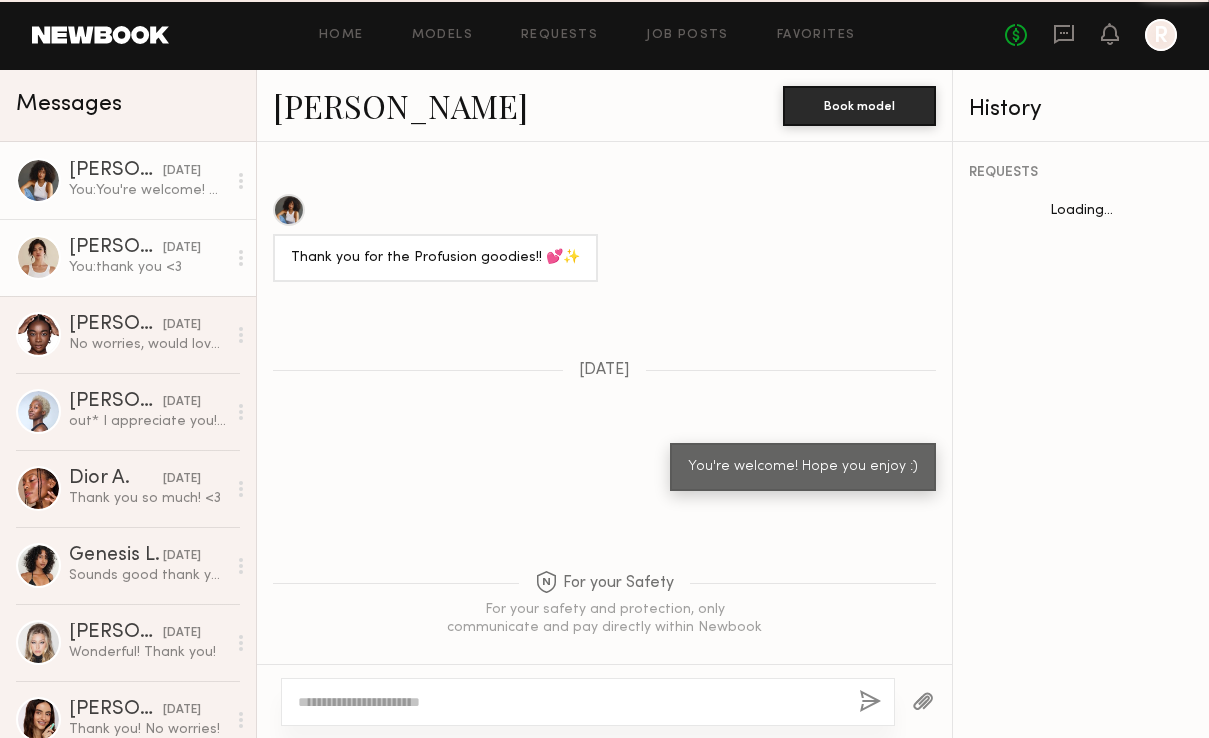 scroll, scrollTop: 2157, scrollLeft: 0, axis: vertical 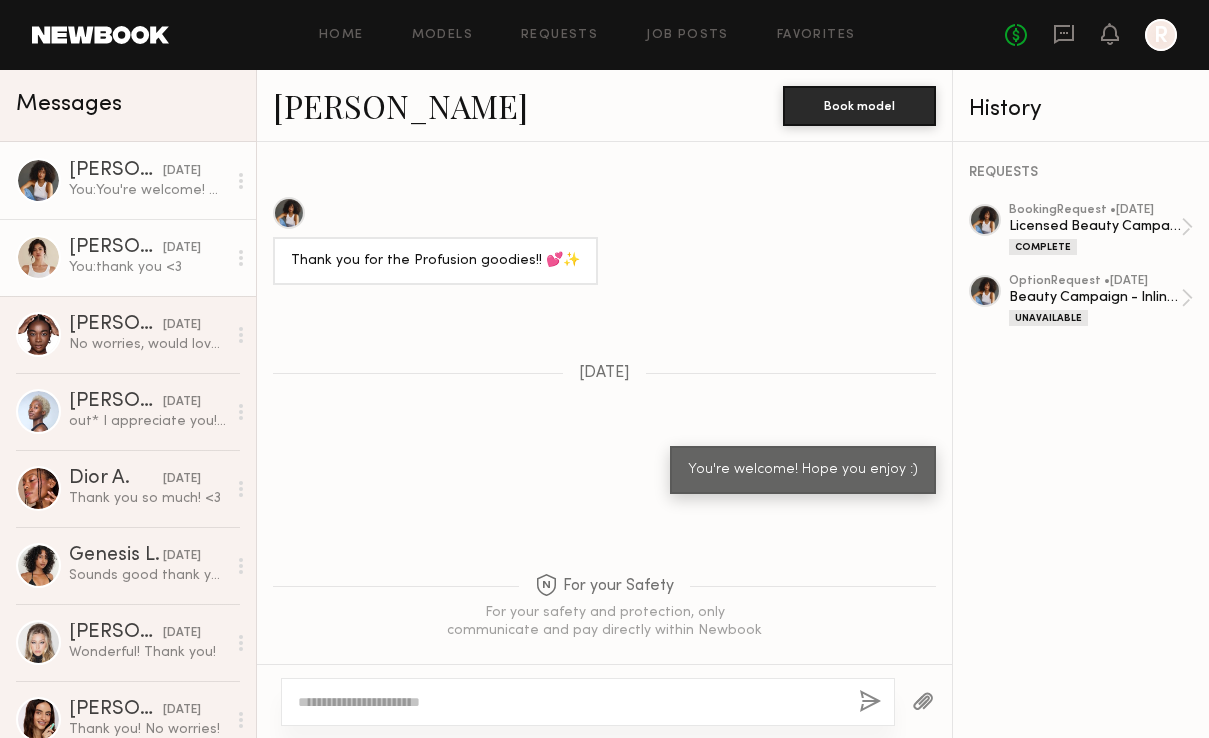 click on "[DATE]" 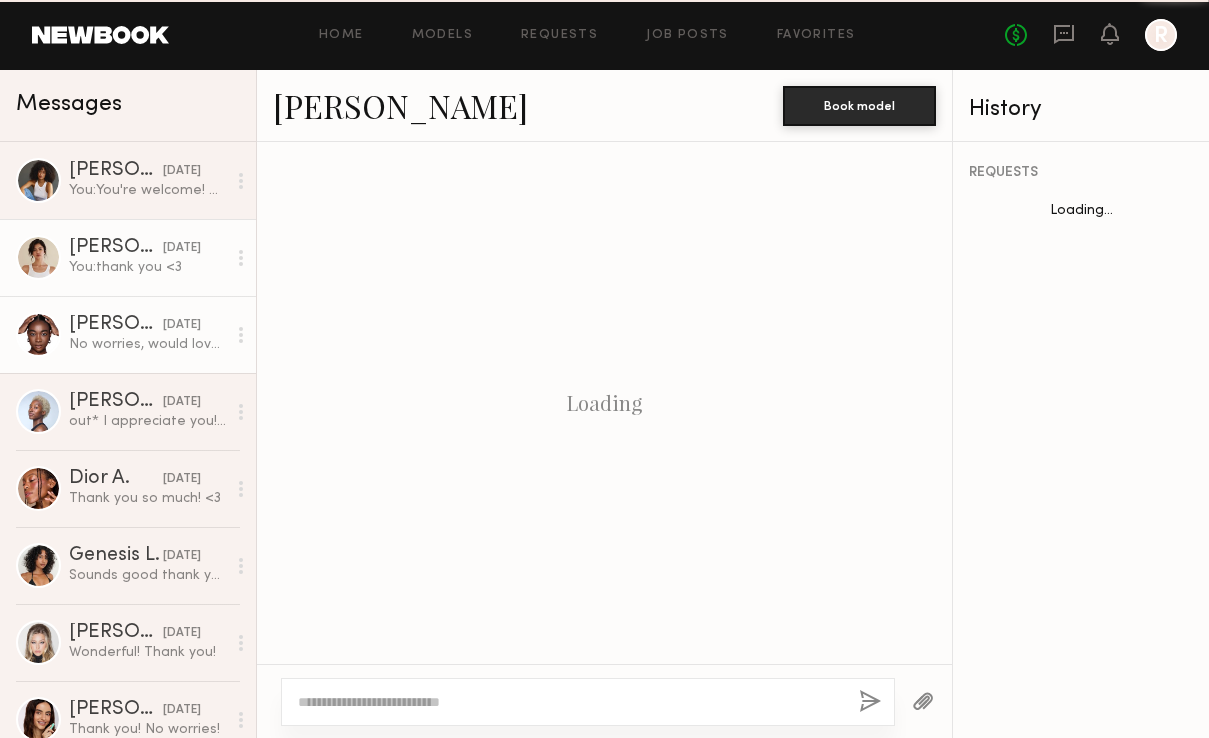 scroll, scrollTop: 1251, scrollLeft: 0, axis: vertical 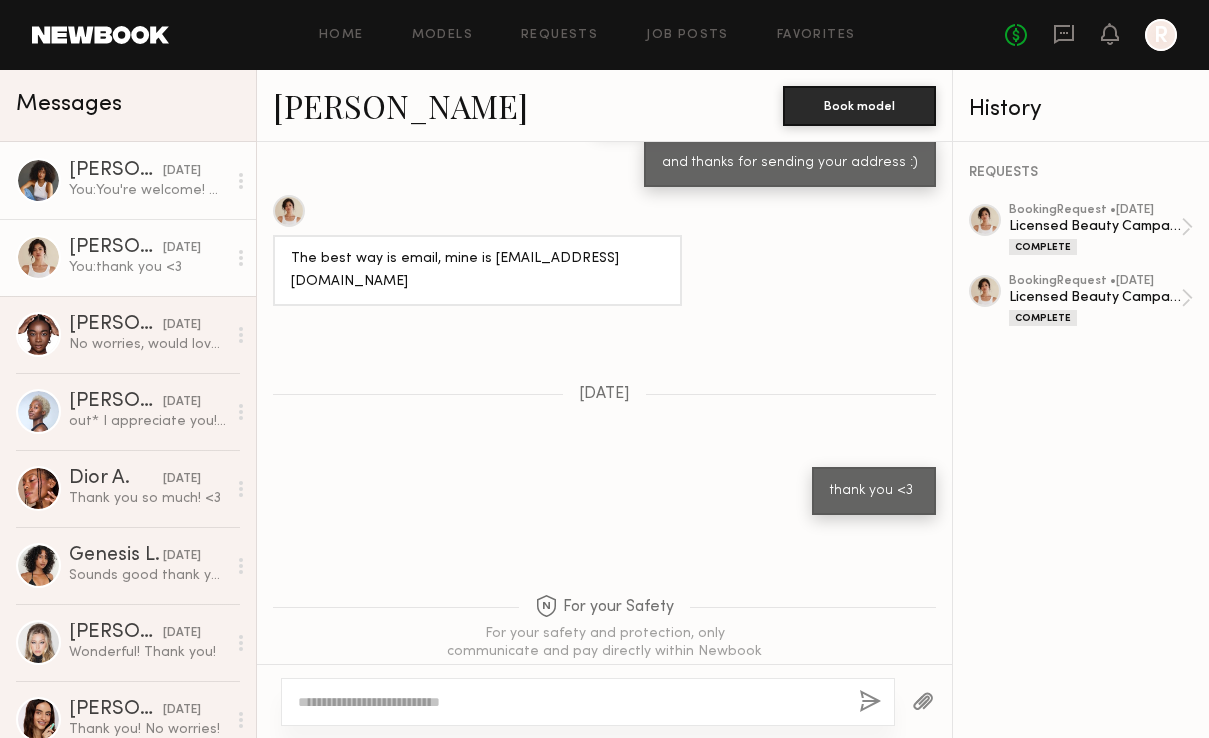 click on "You:  You're welcome! Hope you enjoy :)" 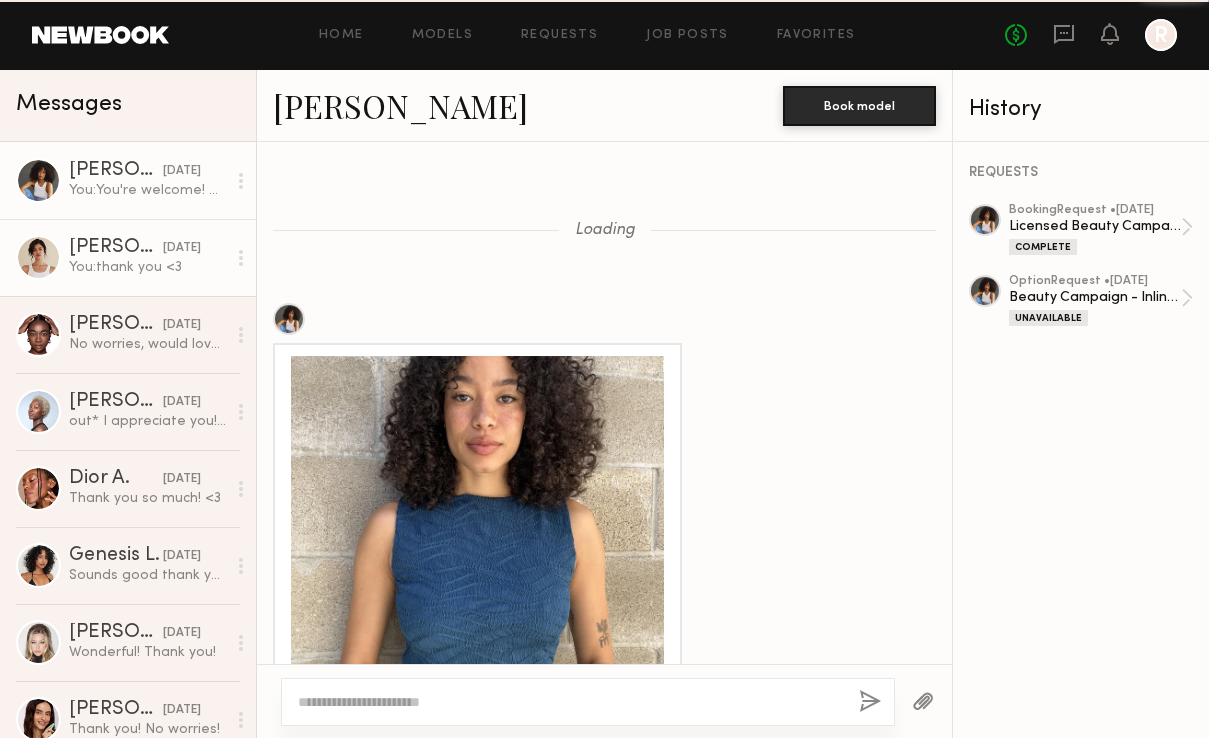 scroll, scrollTop: 2157, scrollLeft: 0, axis: vertical 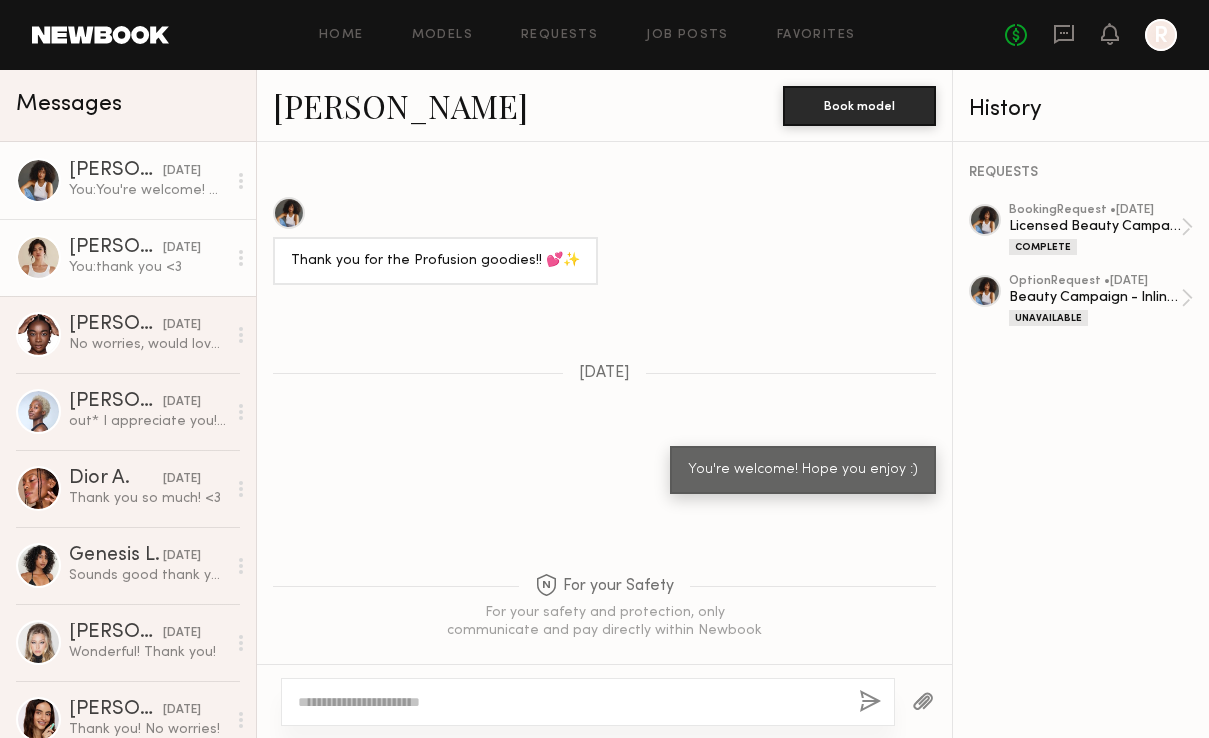 click on "You:  thank you  <3" 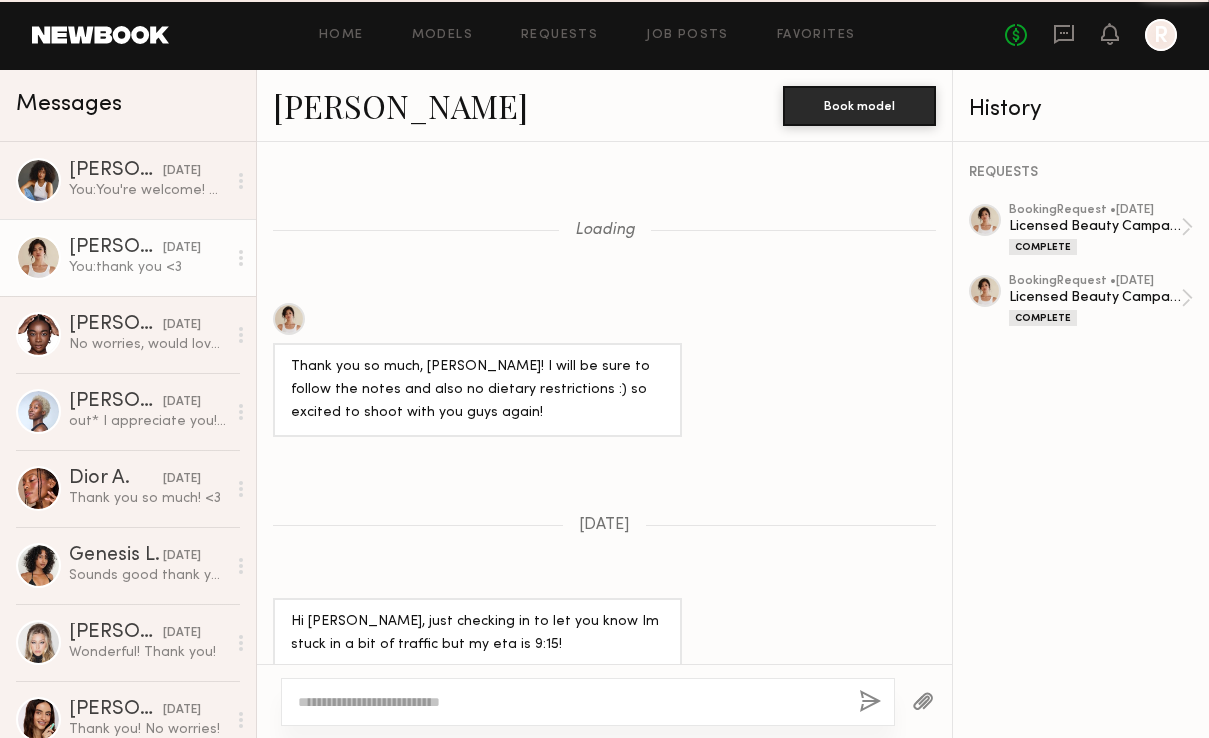 scroll, scrollTop: 1251, scrollLeft: 0, axis: vertical 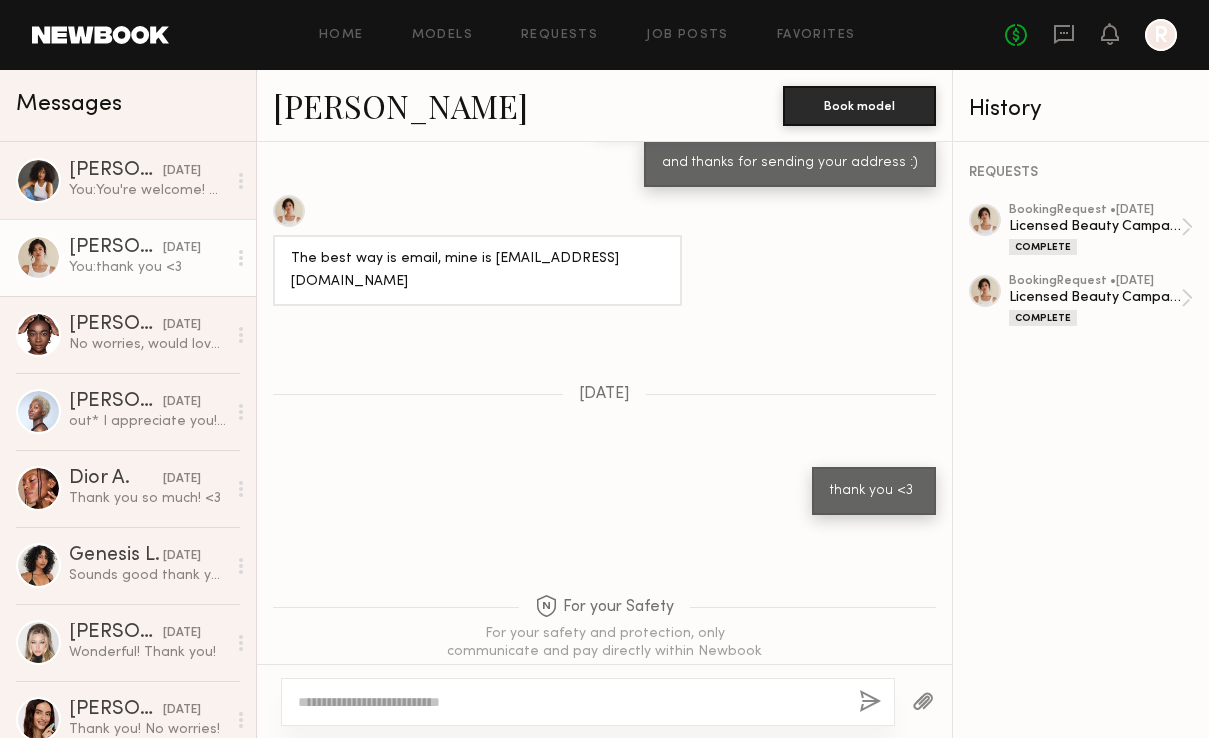 click on "[PERSON_NAME] [DATE] You:  thank you  <3" 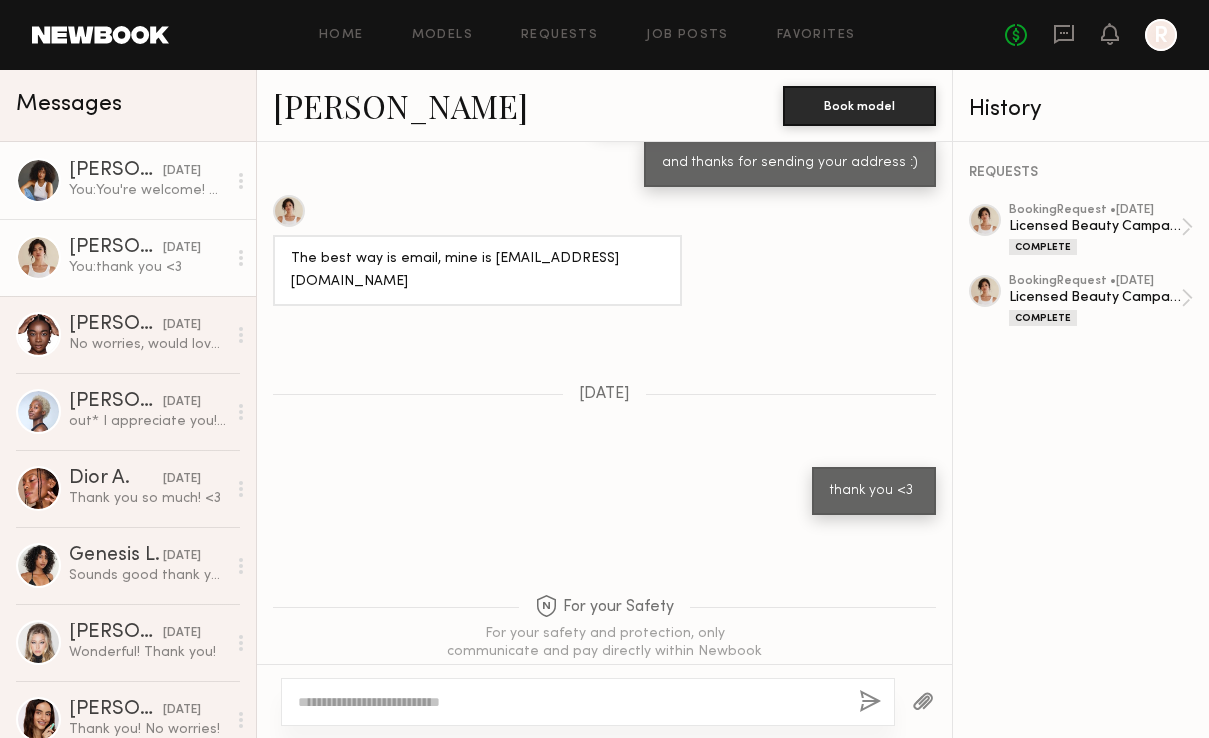 click on "You:  You're welcome! Hope you enjoy :)" 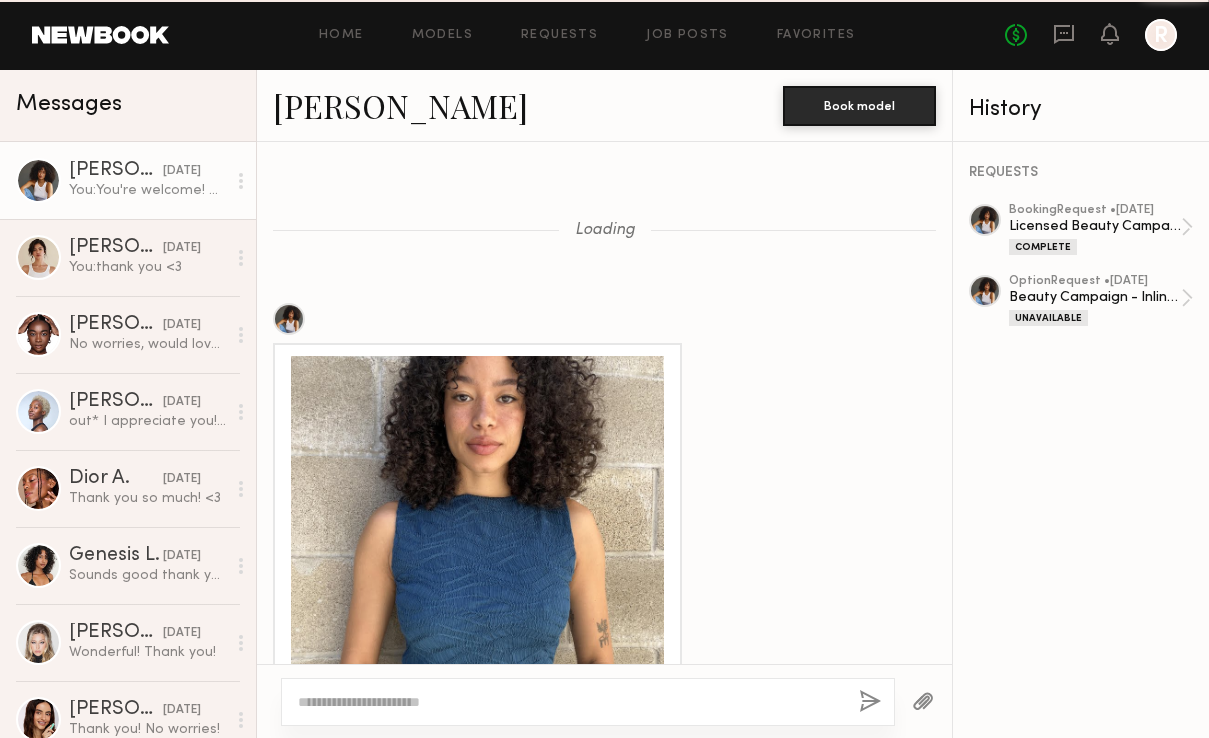 scroll, scrollTop: 2157, scrollLeft: 0, axis: vertical 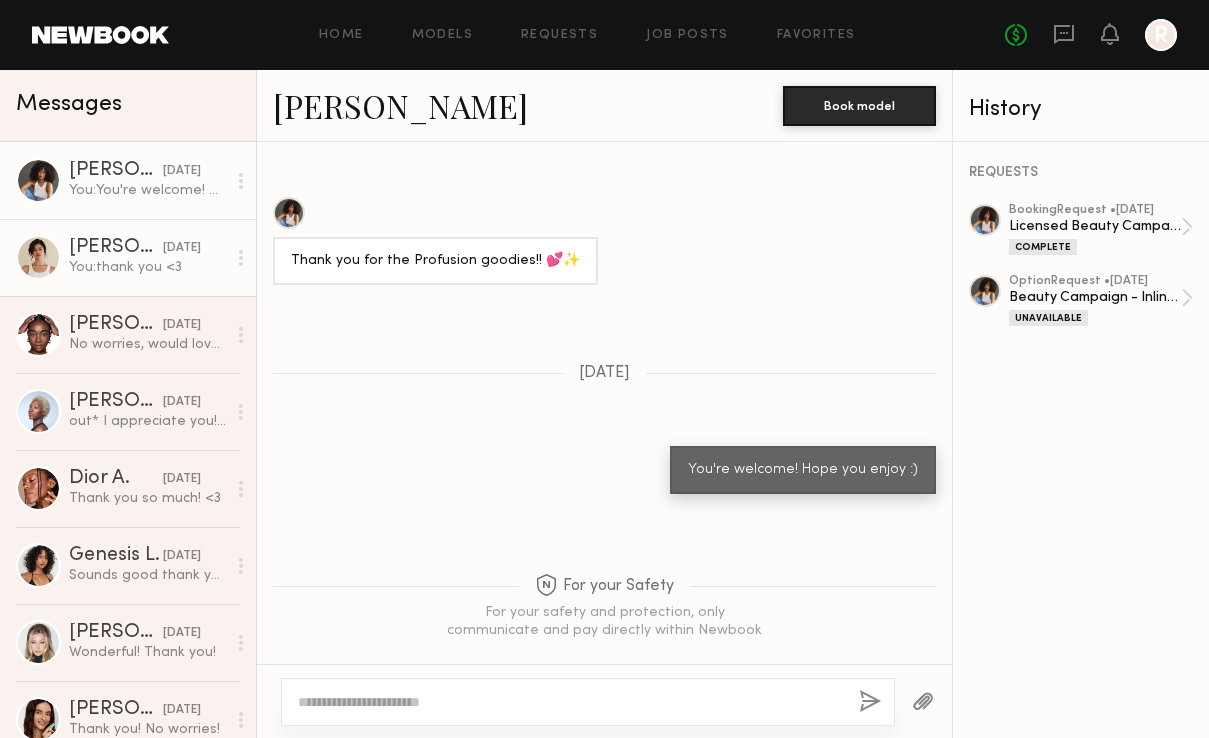 click on "You:  thank you  <3" 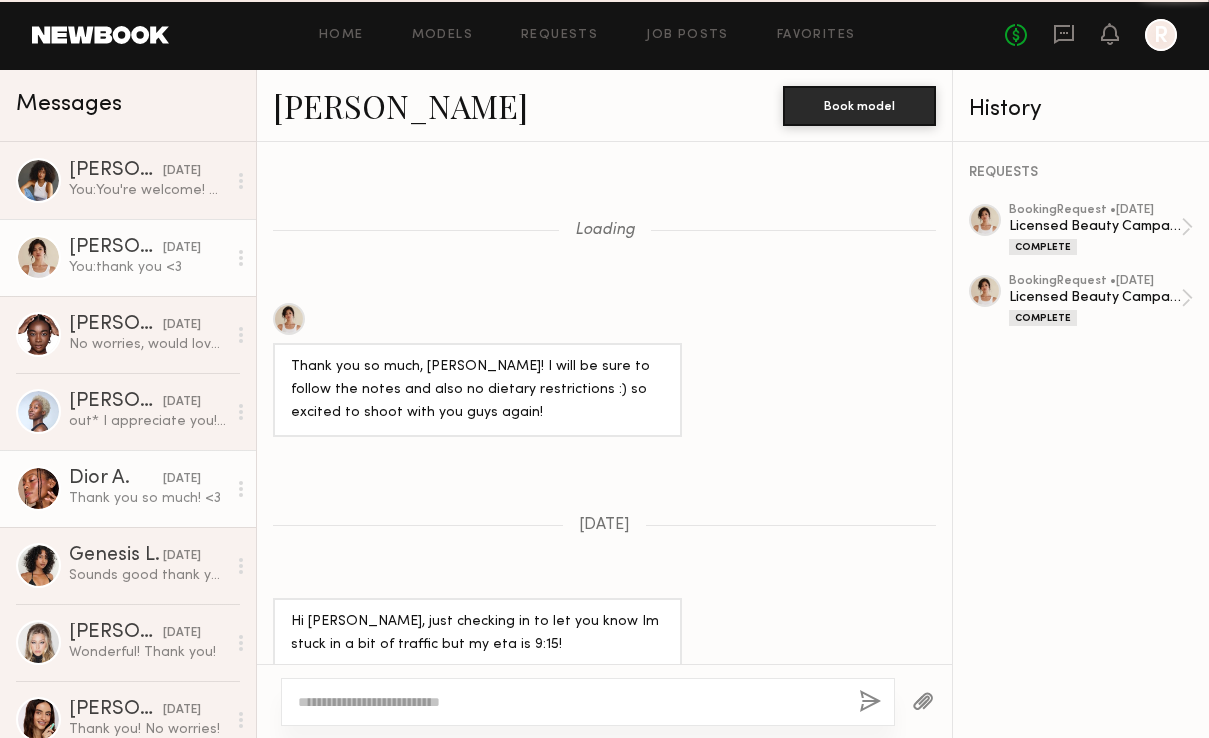 scroll, scrollTop: 1251, scrollLeft: 0, axis: vertical 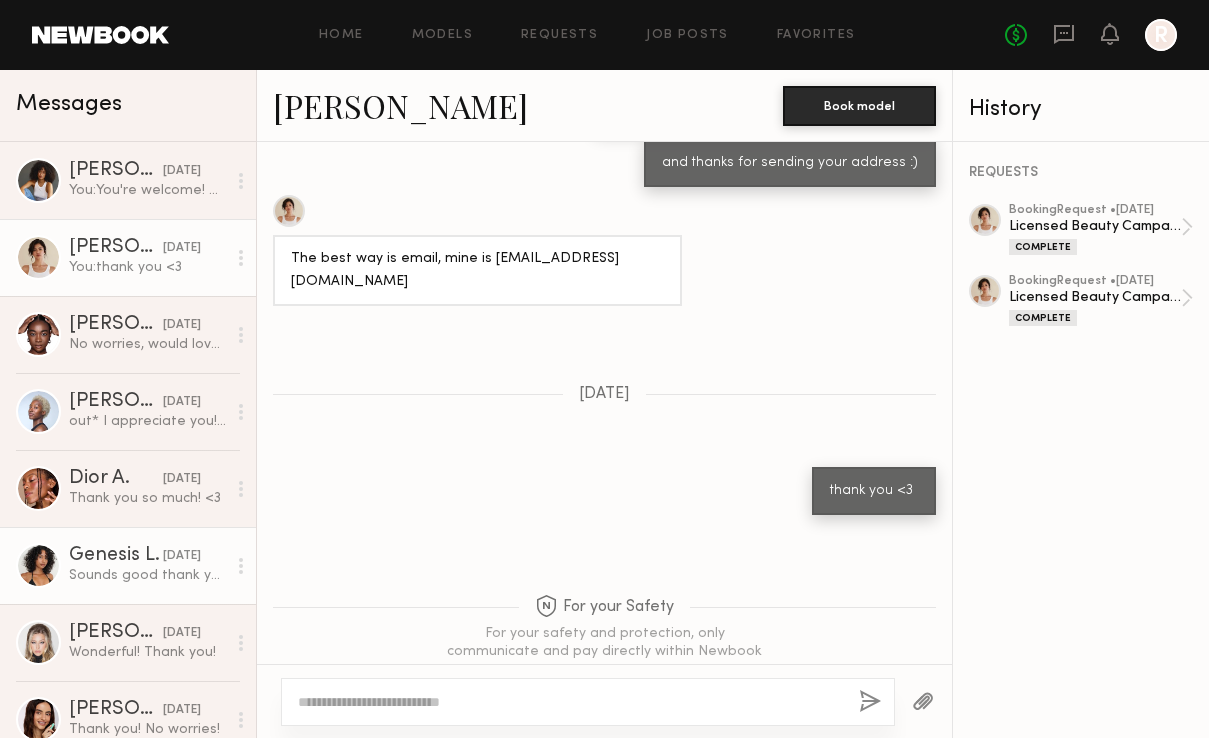 click on "Genesis L." 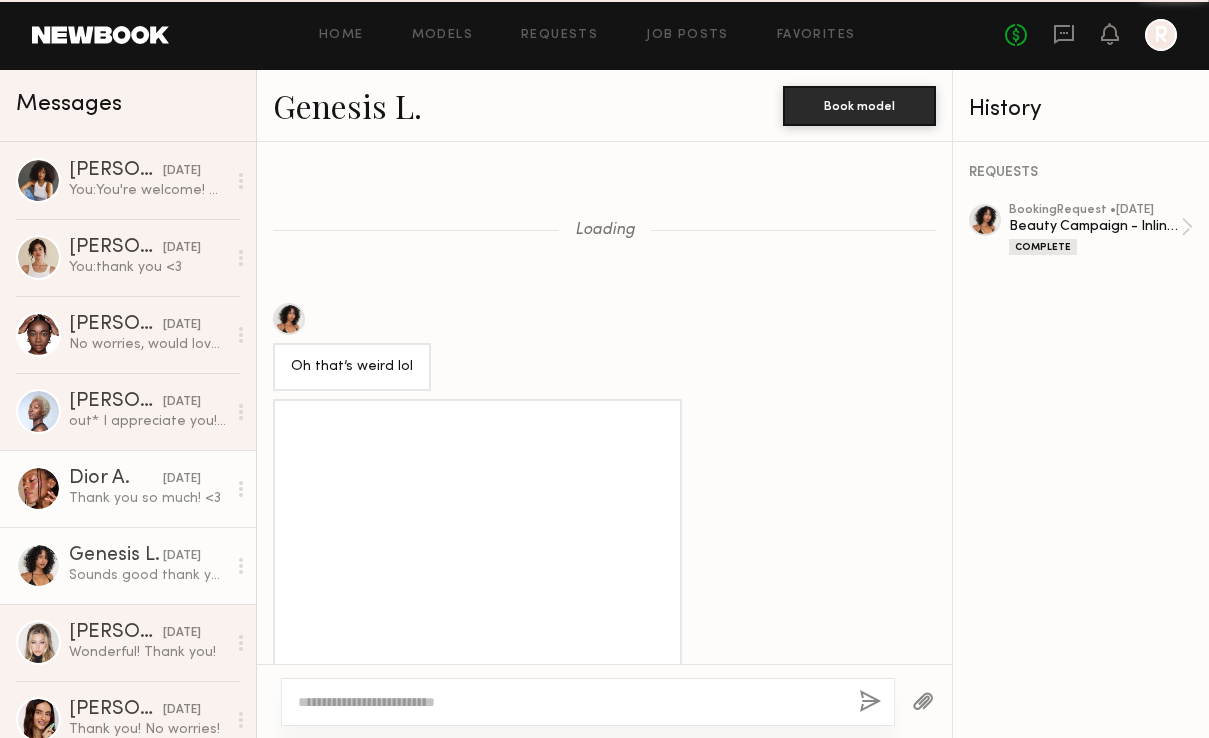scroll, scrollTop: 1573, scrollLeft: 0, axis: vertical 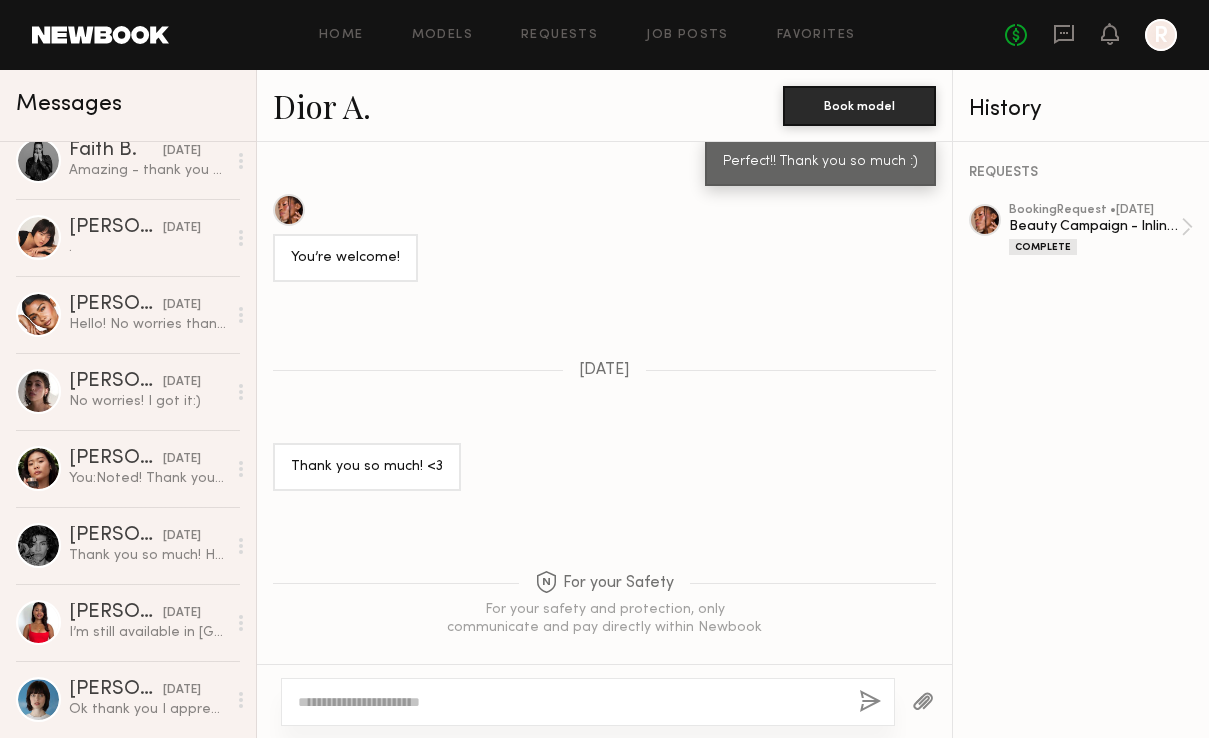 click 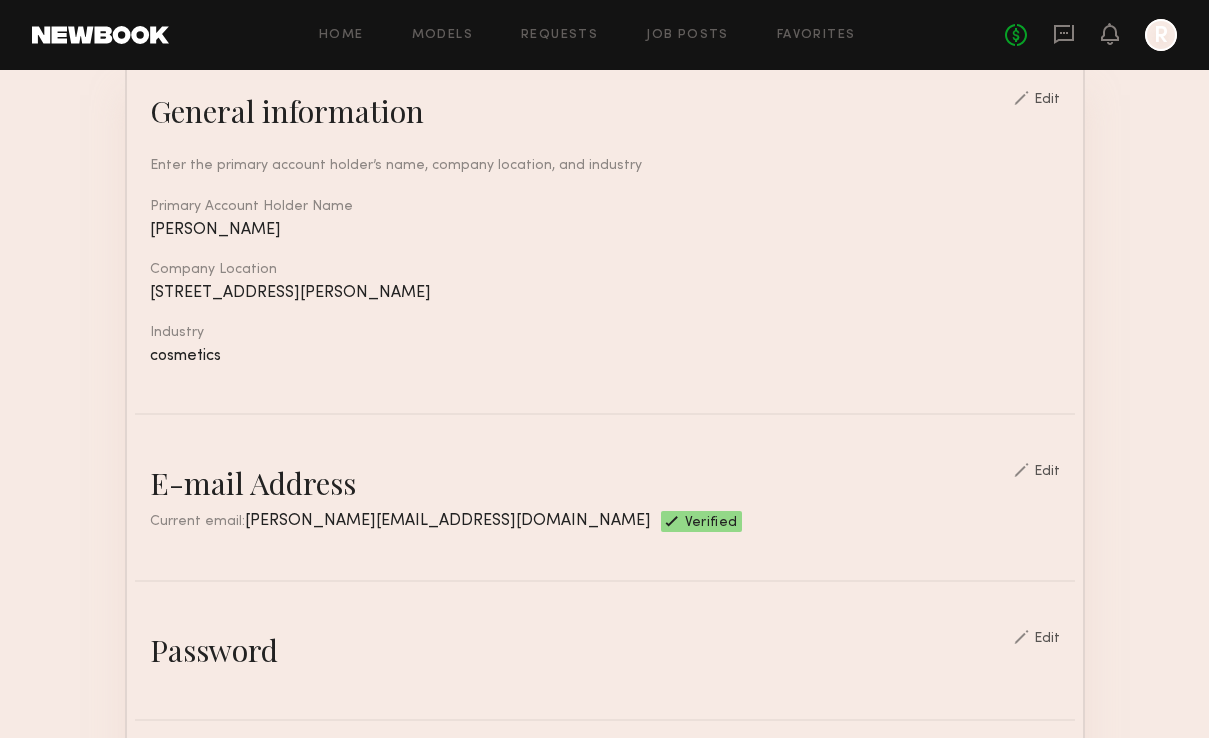 scroll, scrollTop: 0, scrollLeft: 0, axis: both 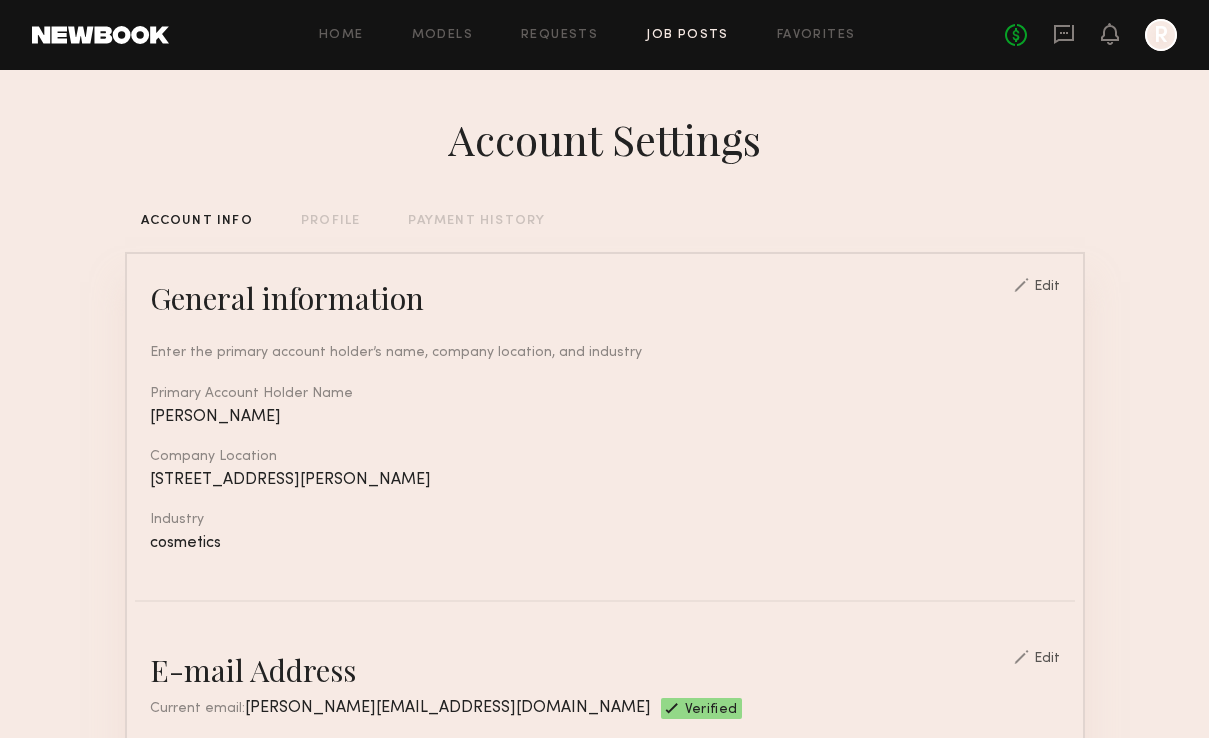 click on "Job Posts" 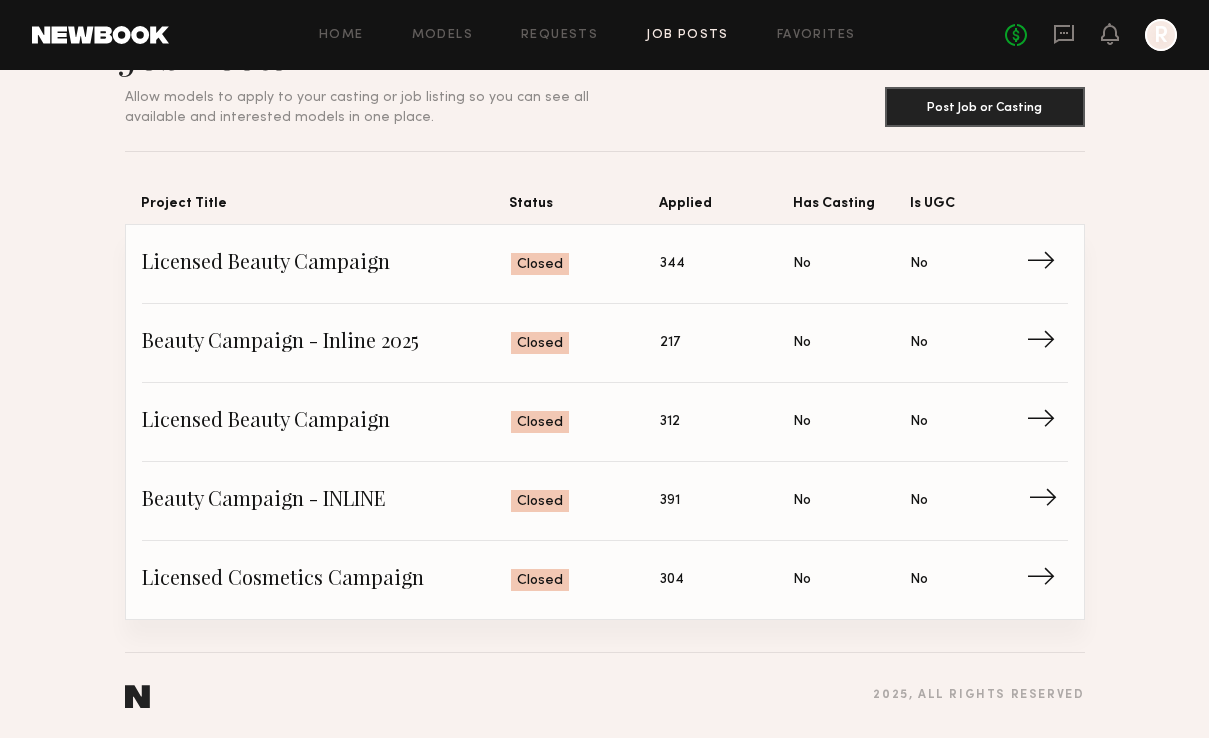 scroll, scrollTop: 0, scrollLeft: 0, axis: both 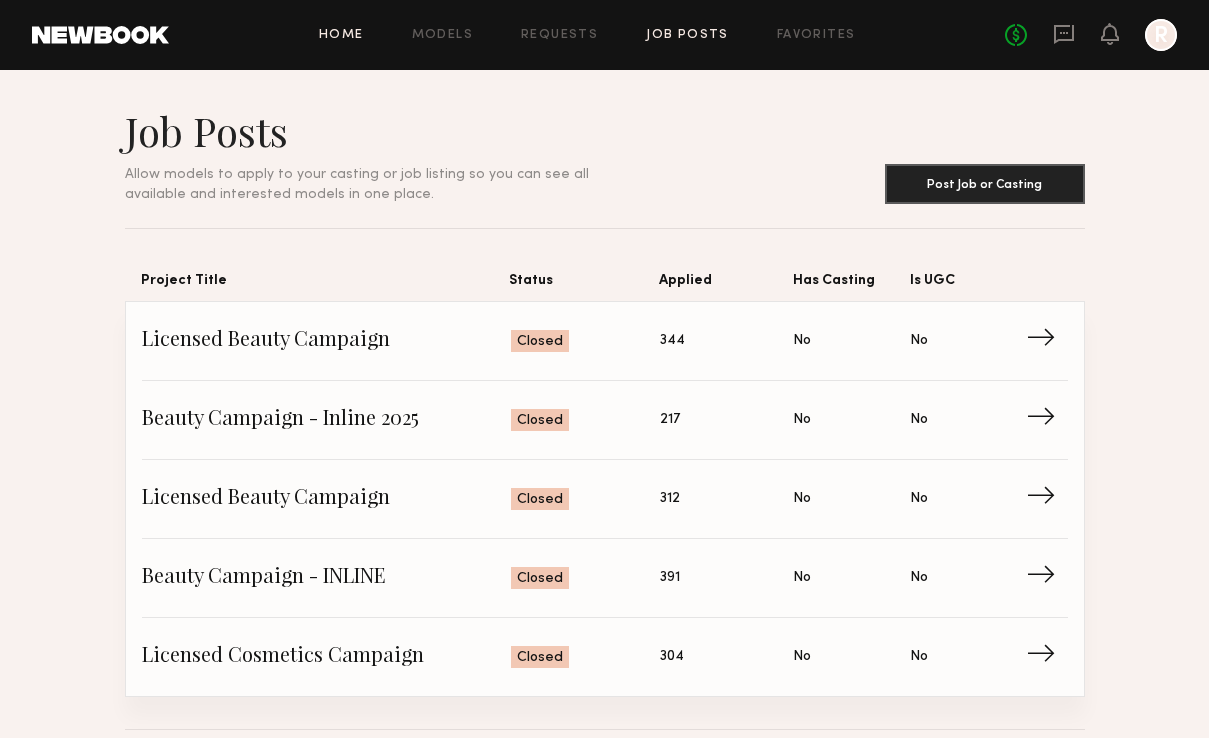 click on "Home" 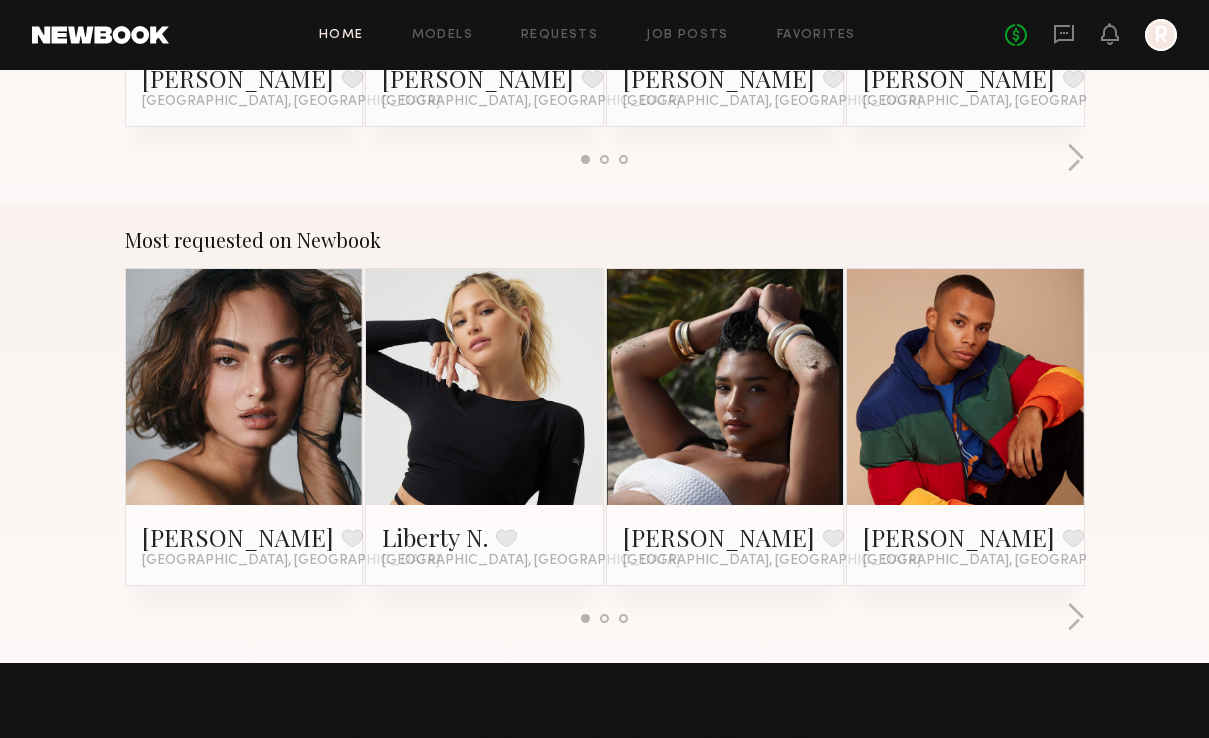 scroll, scrollTop: 1591, scrollLeft: 0, axis: vertical 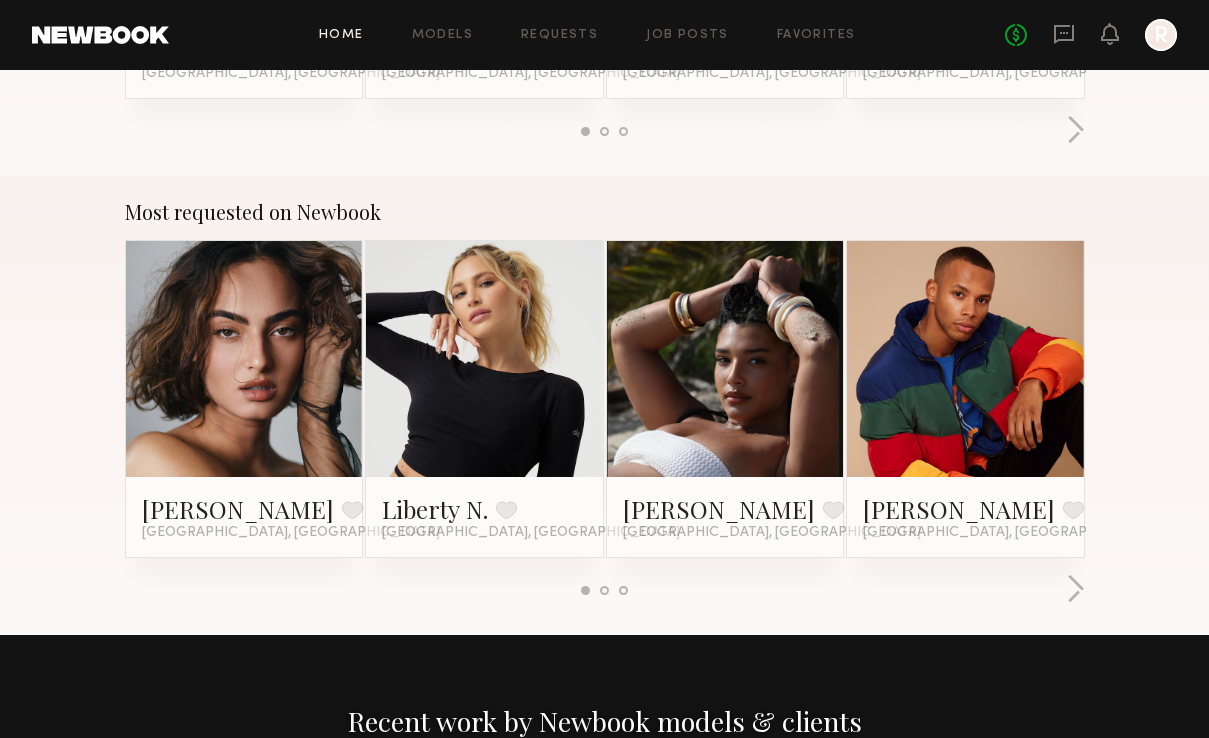 click on "R" 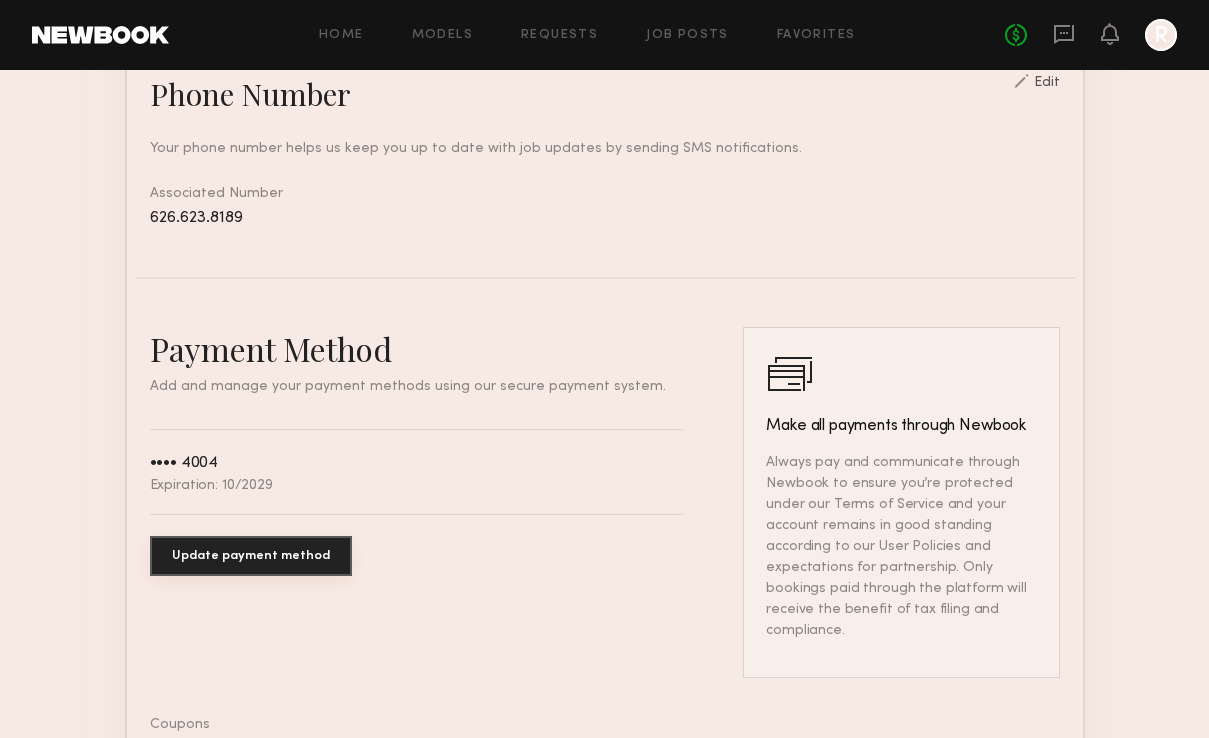 scroll, scrollTop: 603, scrollLeft: 0, axis: vertical 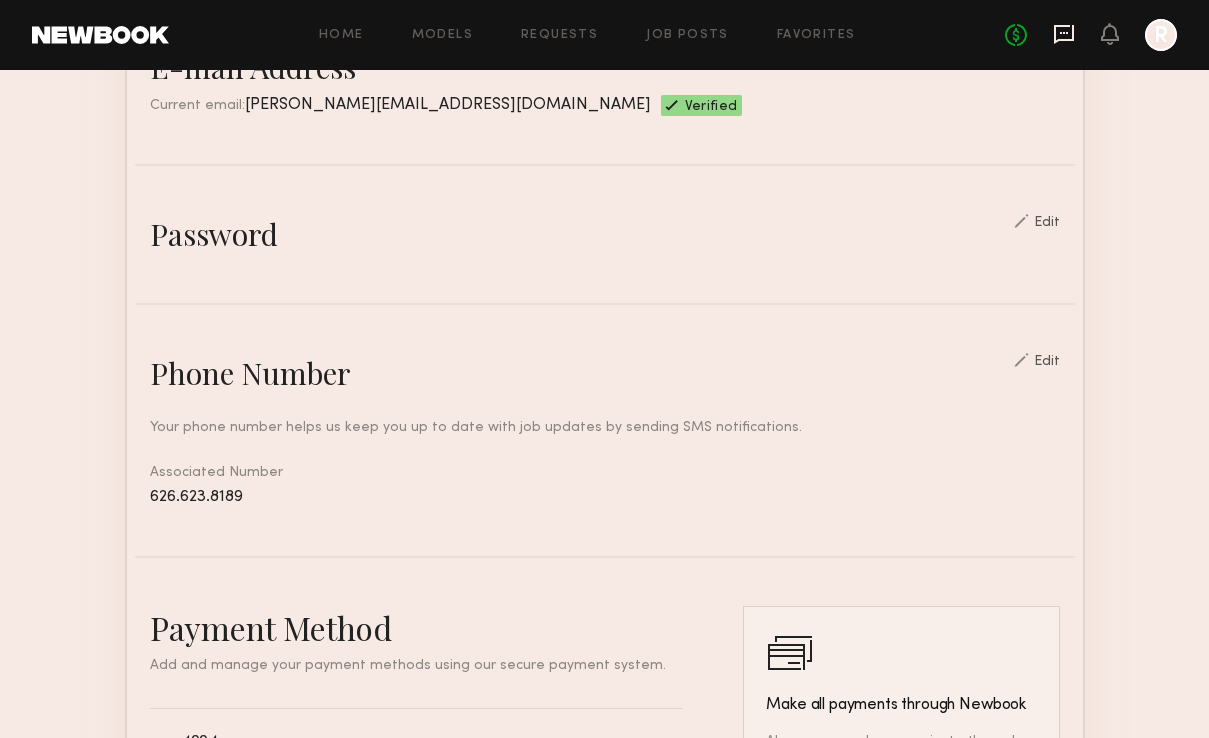 click 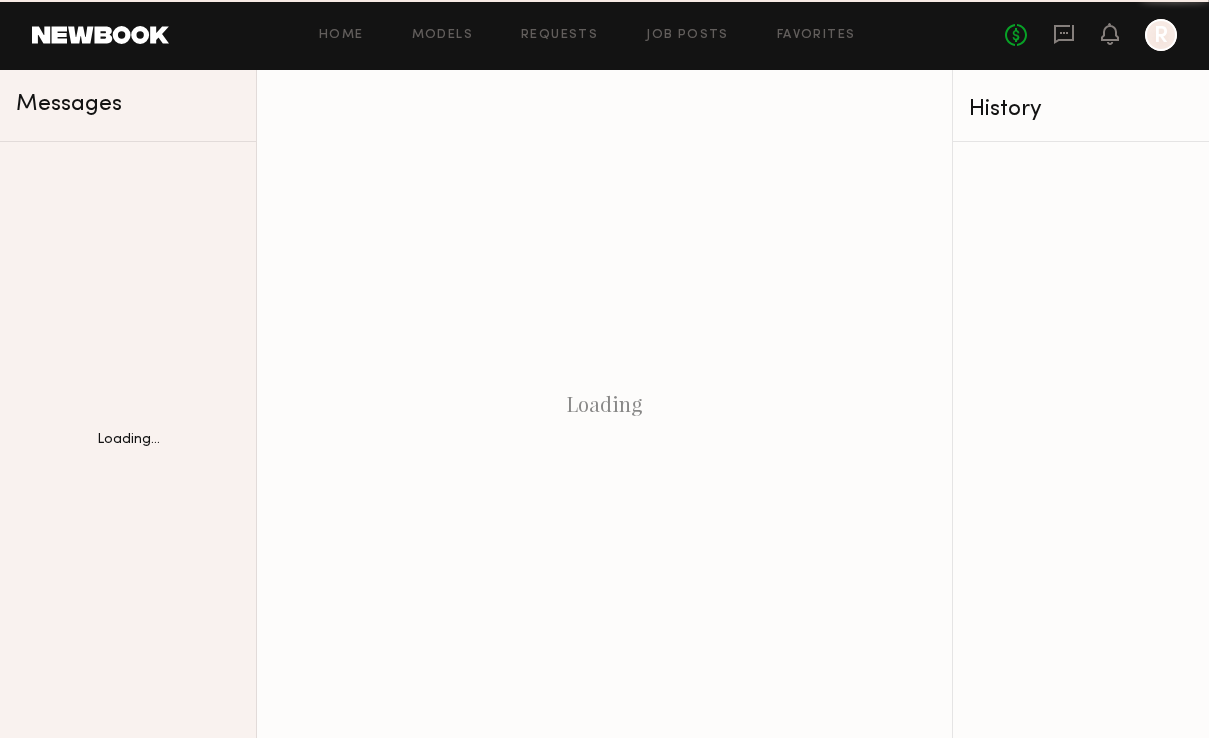 scroll, scrollTop: 0, scrollLeft: 0, axis: both 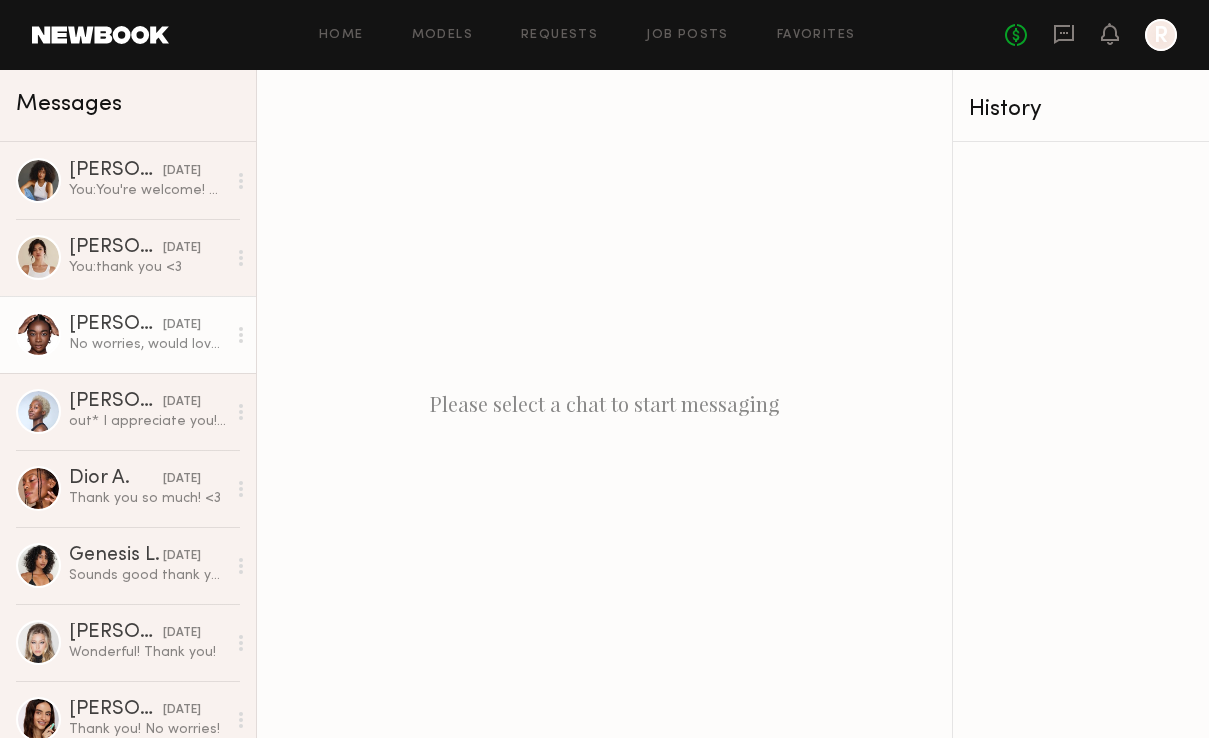 click on "No worries, would love to be considered for future shoots! <3" 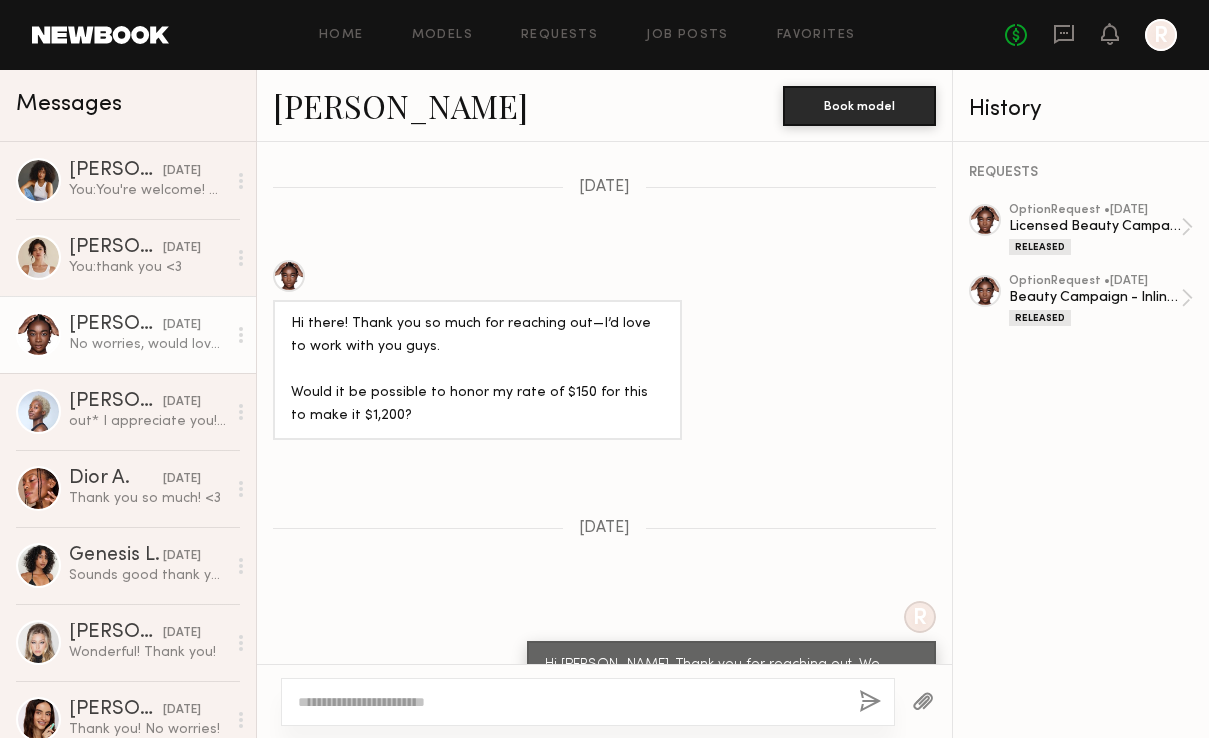 scroll, scrollTop: 828, scrollLeft: 0, axis: vertical 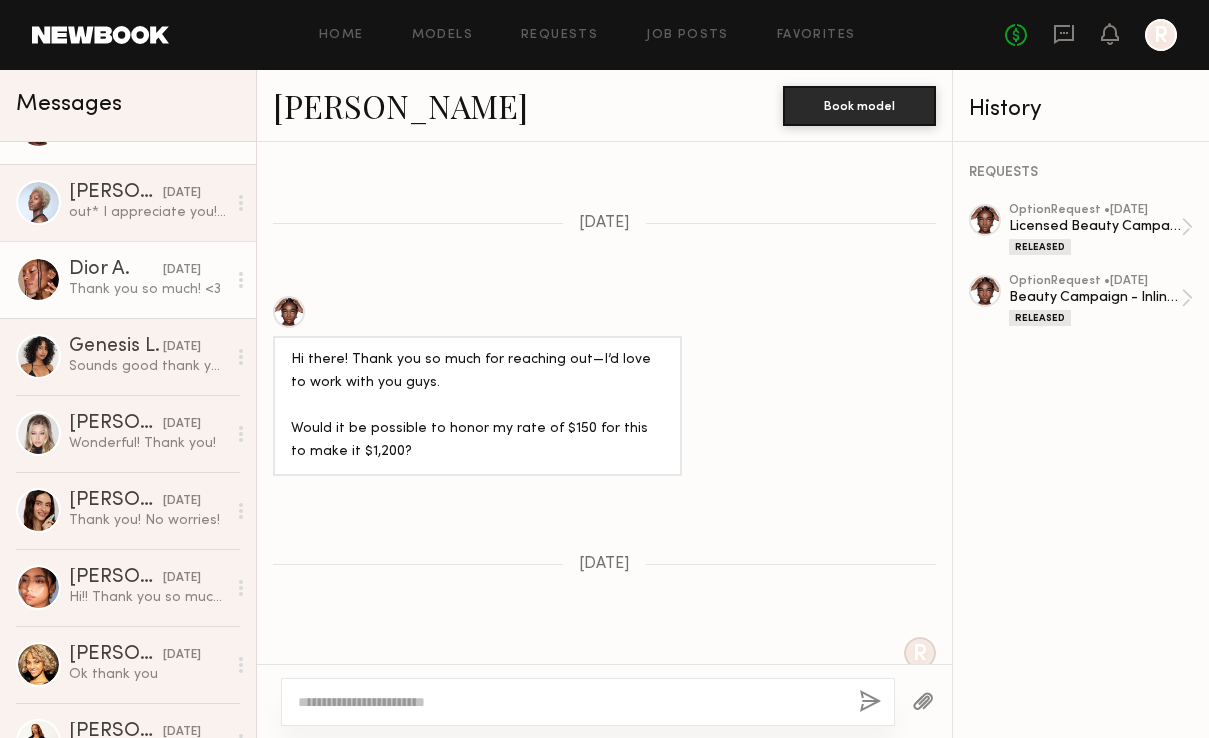 click on "Dior A. [DATE] Thank you so much! <3" 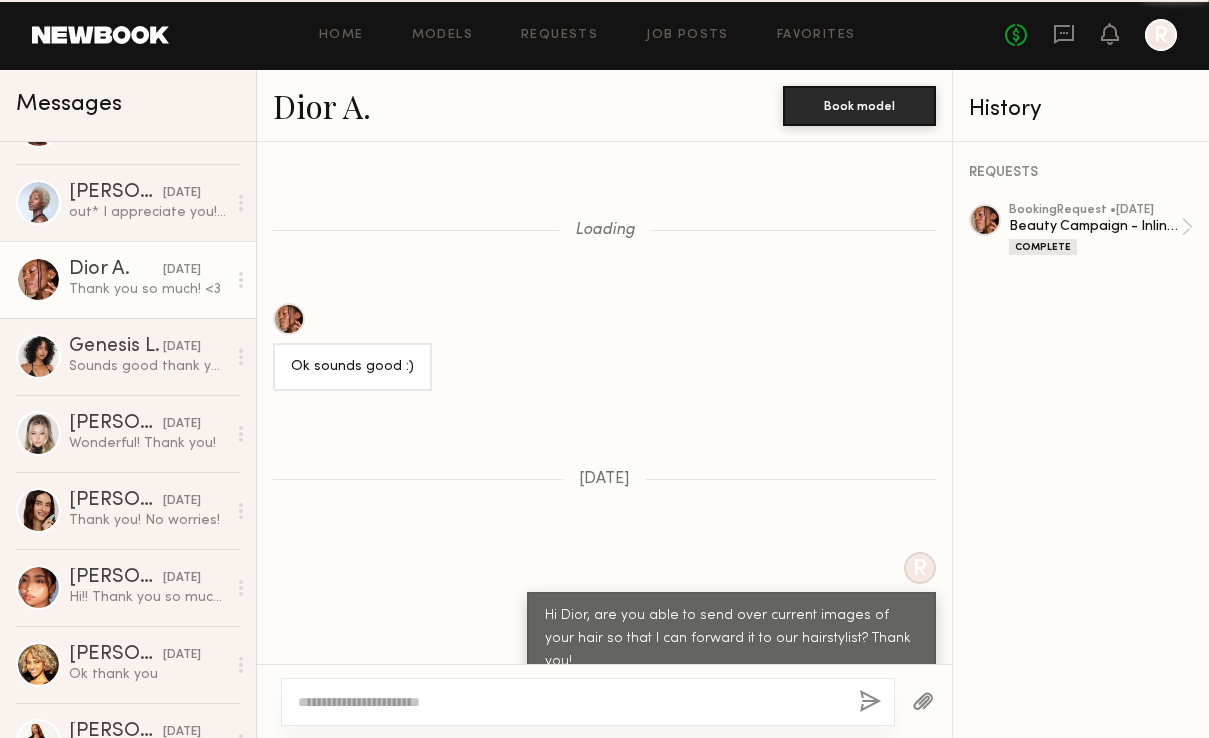 scroll, scrollTop: 2666, scrollLeft: 0, axis: vertical 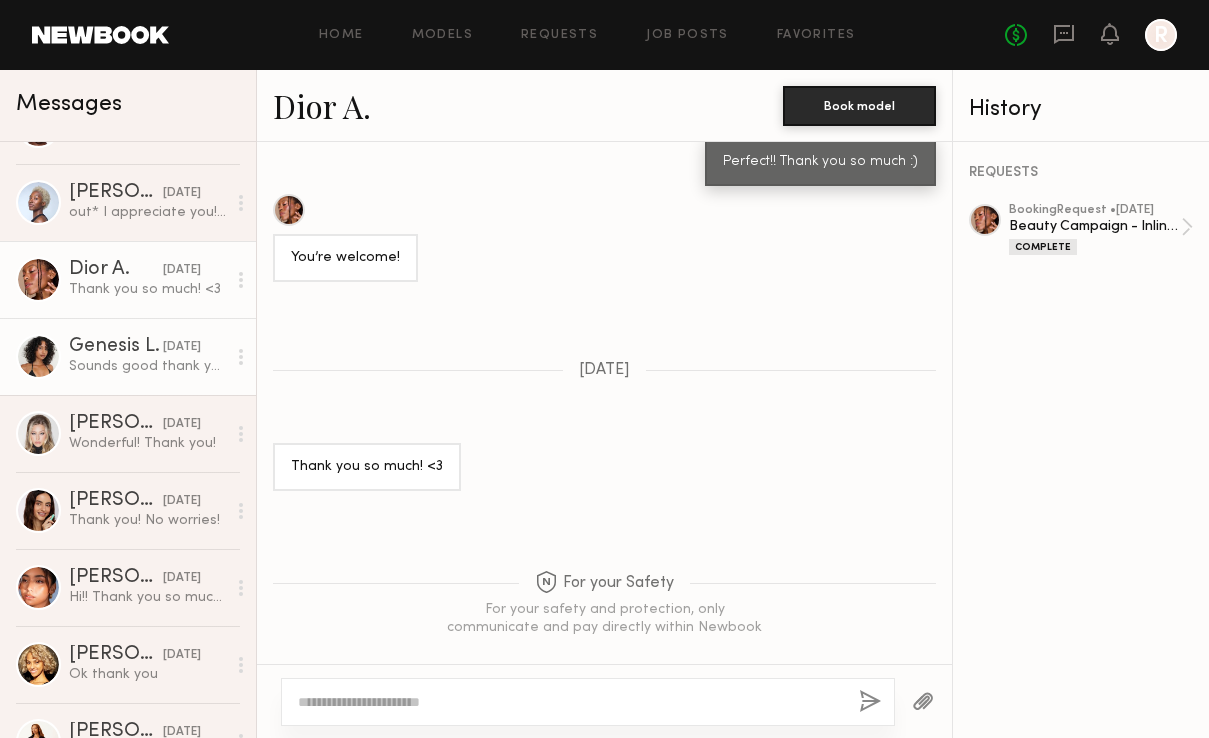 click on "Genesis L. [DATE] Sounds good thank you!" 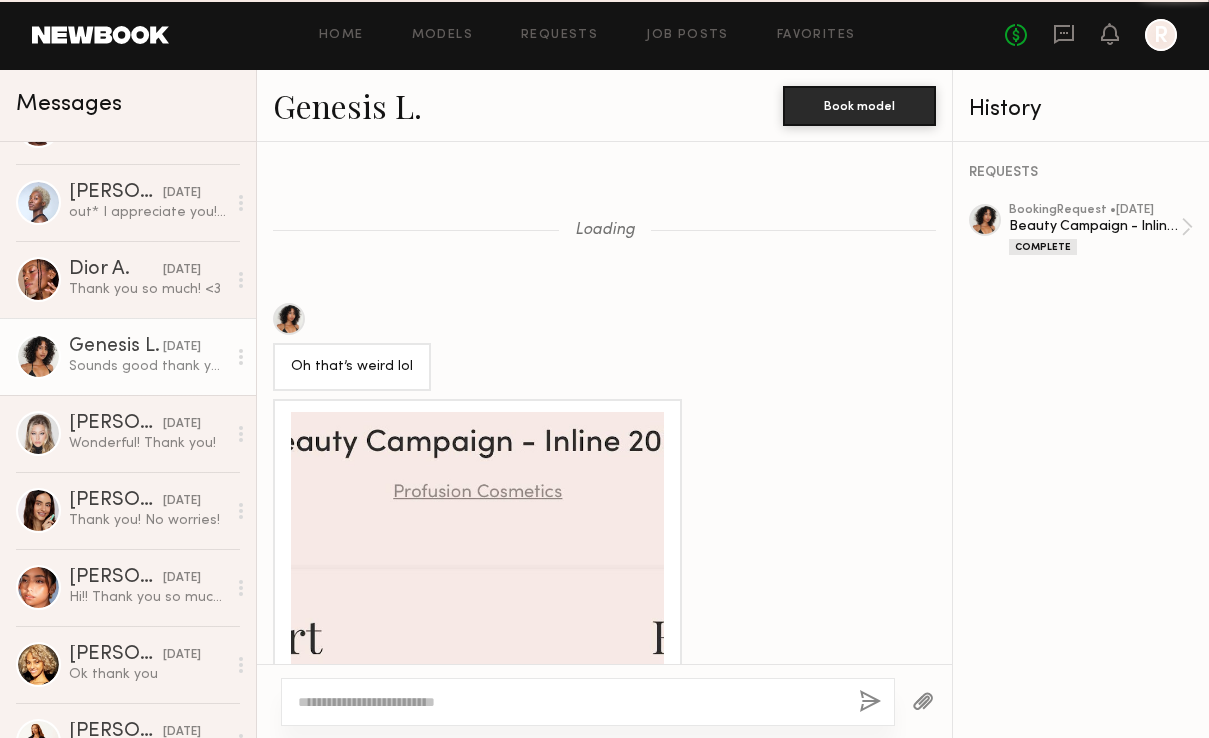 scroll, scrollTop: 1573, scrollLeft: 0, axis: vertical 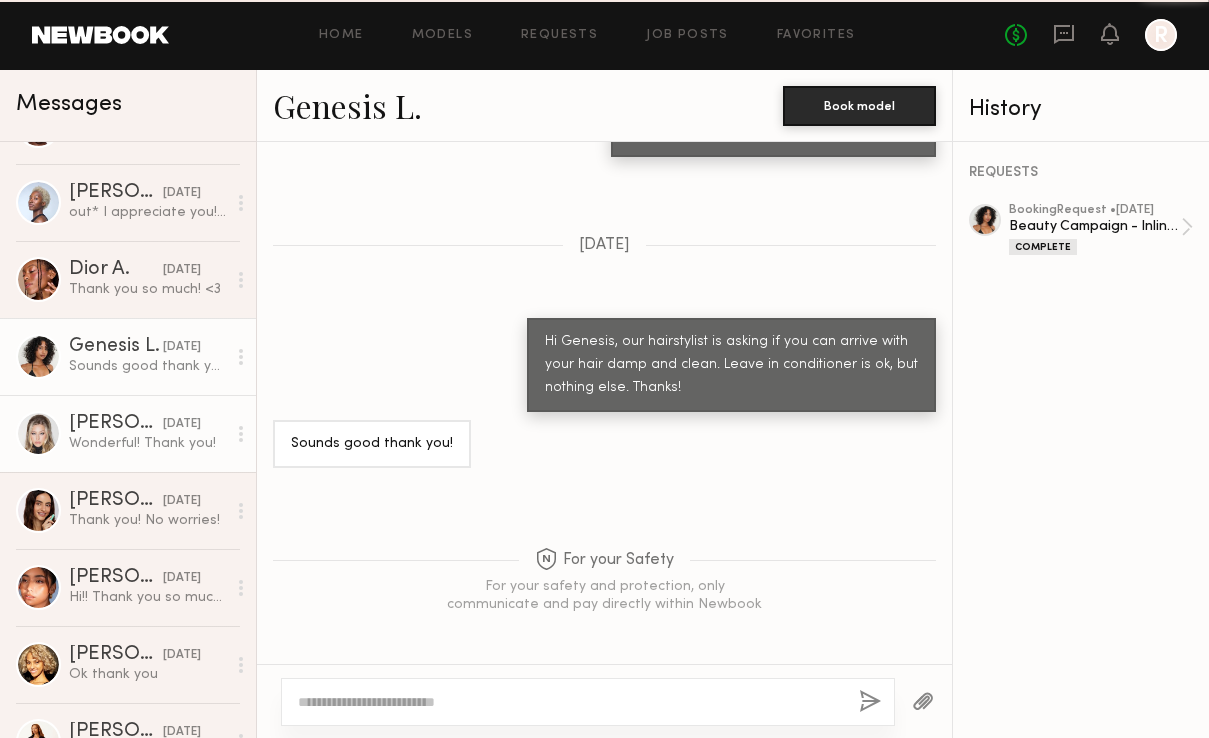 click on "[PERSON_NAME] [DATE] Wonderful! Thank you!" 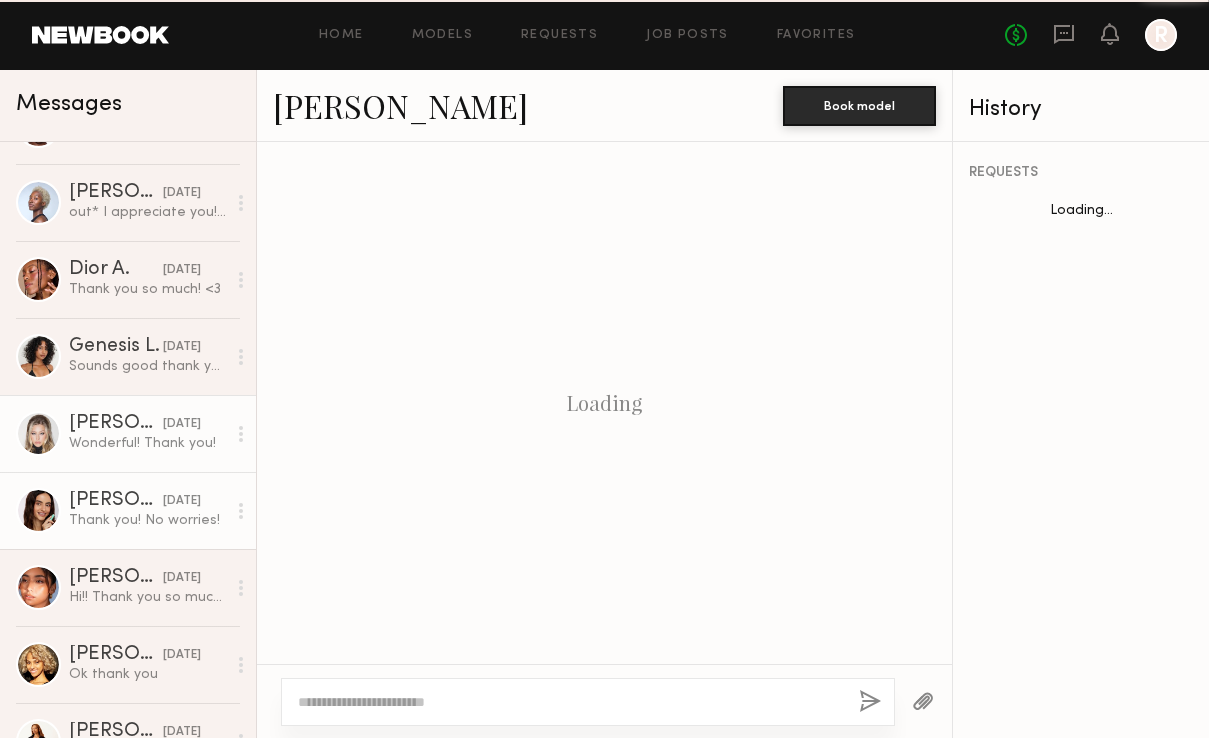 scroll, scrollTop: 1891, scrollLeft: 0, axis: vertical 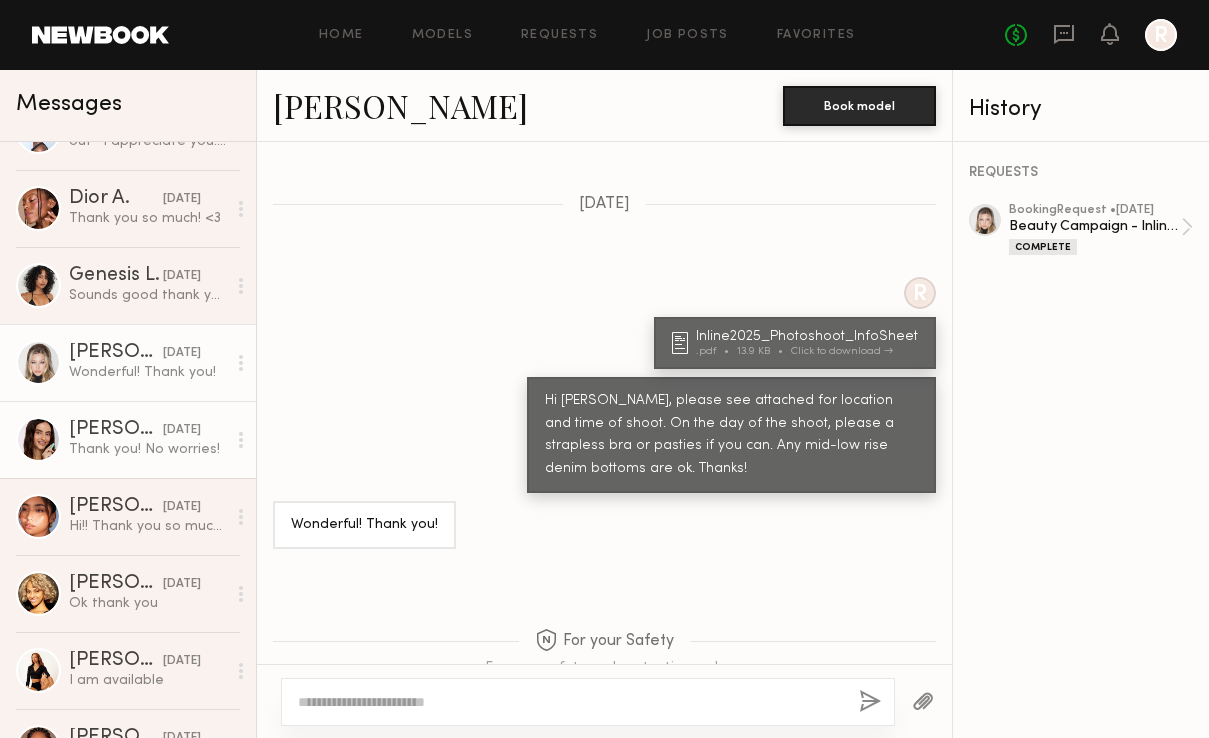 click on "Thank you! No worries!" 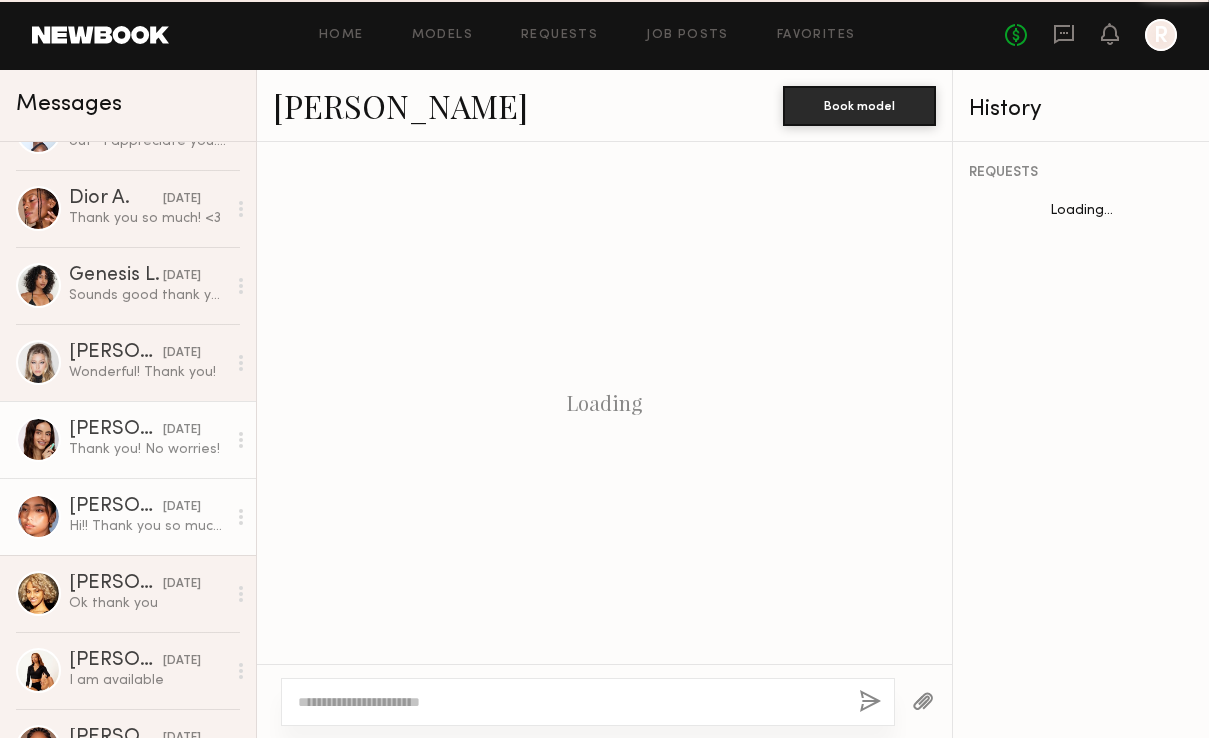 scroll, scrollTop: 1184, scrollLeft: 0, axis: vertical 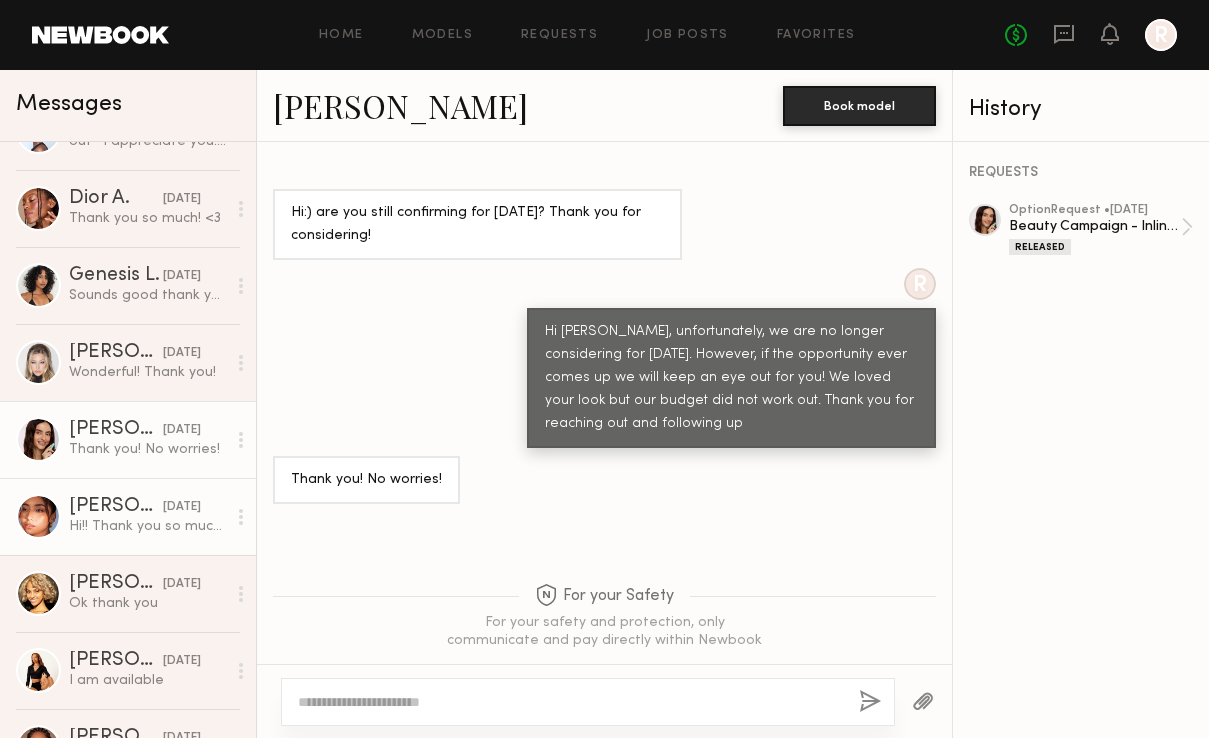 click on "Hi!! Thank you so much for reaching out, I would love to work with you all.
I am available, would transportation be able to be provided?" 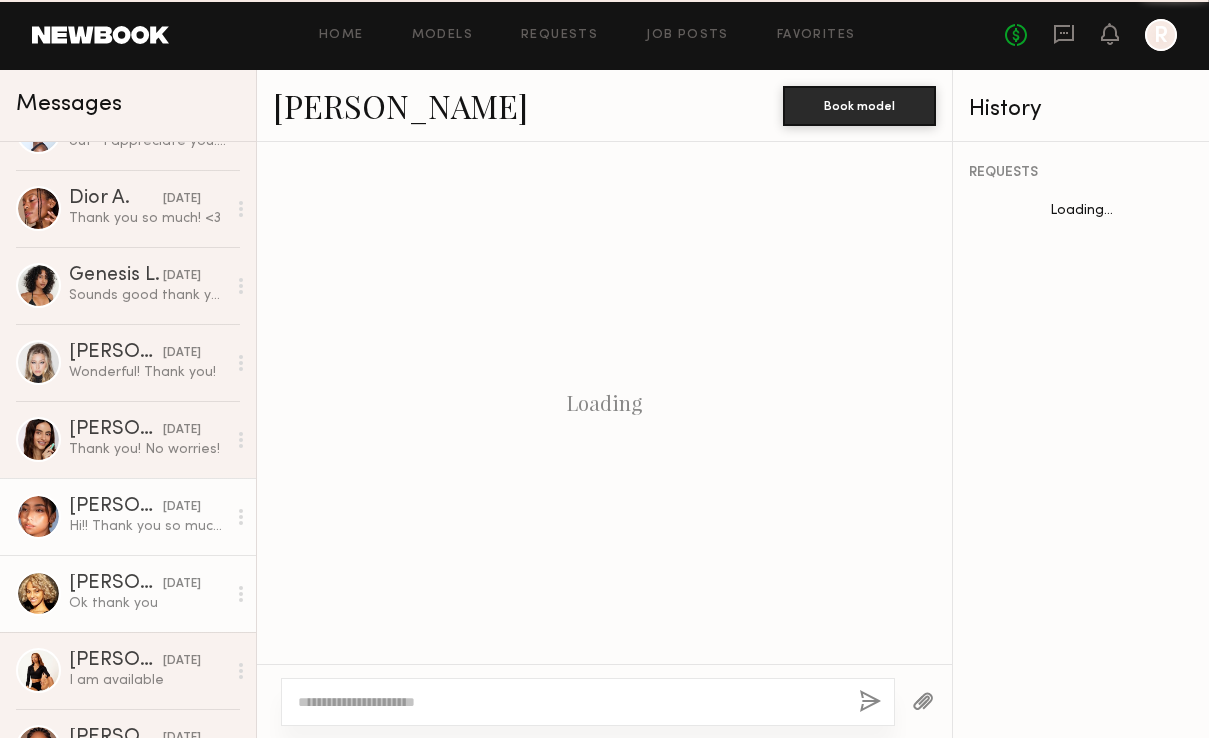 scroll, scrollTop: 778, scrollLeft: 0, axis: vertical 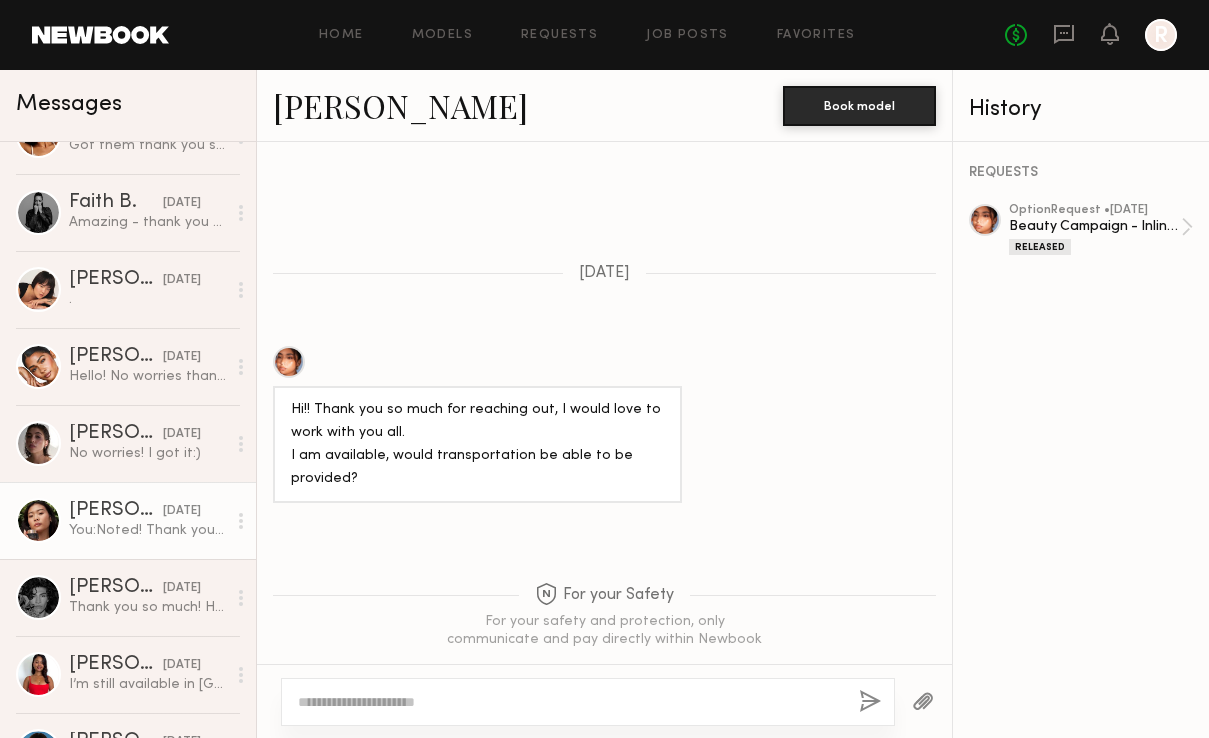 click on "You:  Noted! Thank you [PERSON_NAME]! 💚" 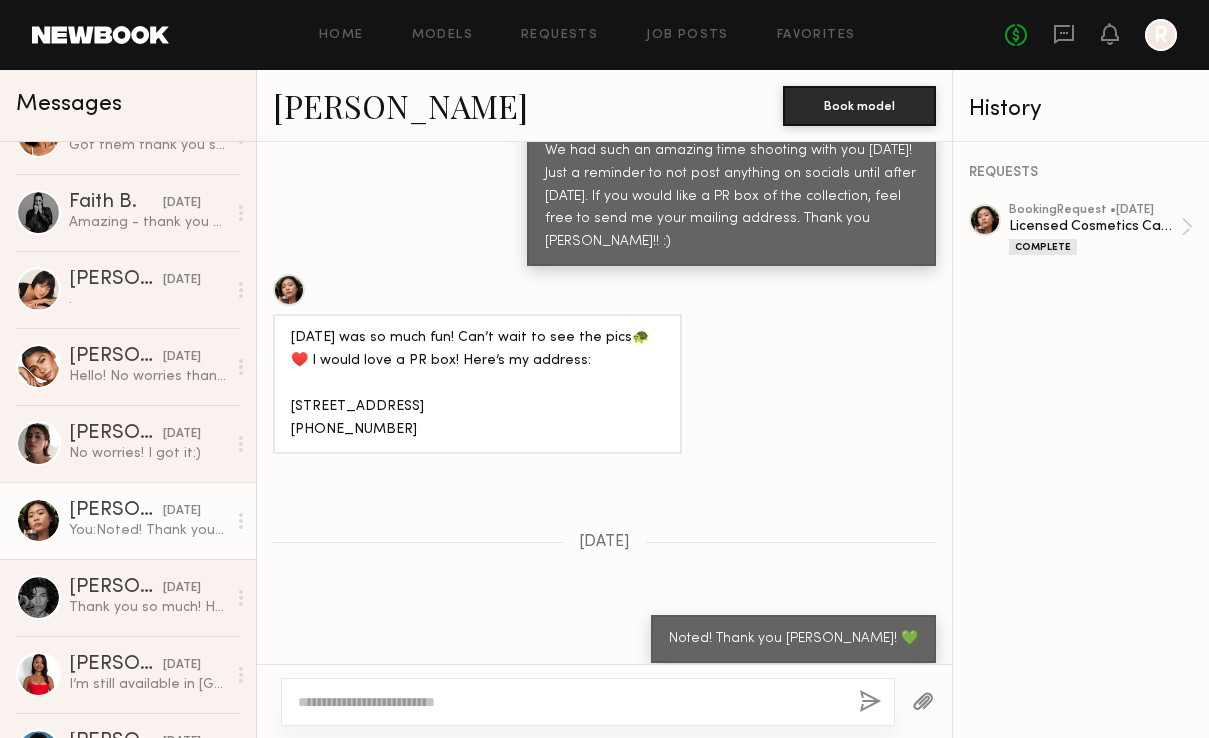 scroll, scrollTop: 1675, scrollLeft: 0, axis: vertical 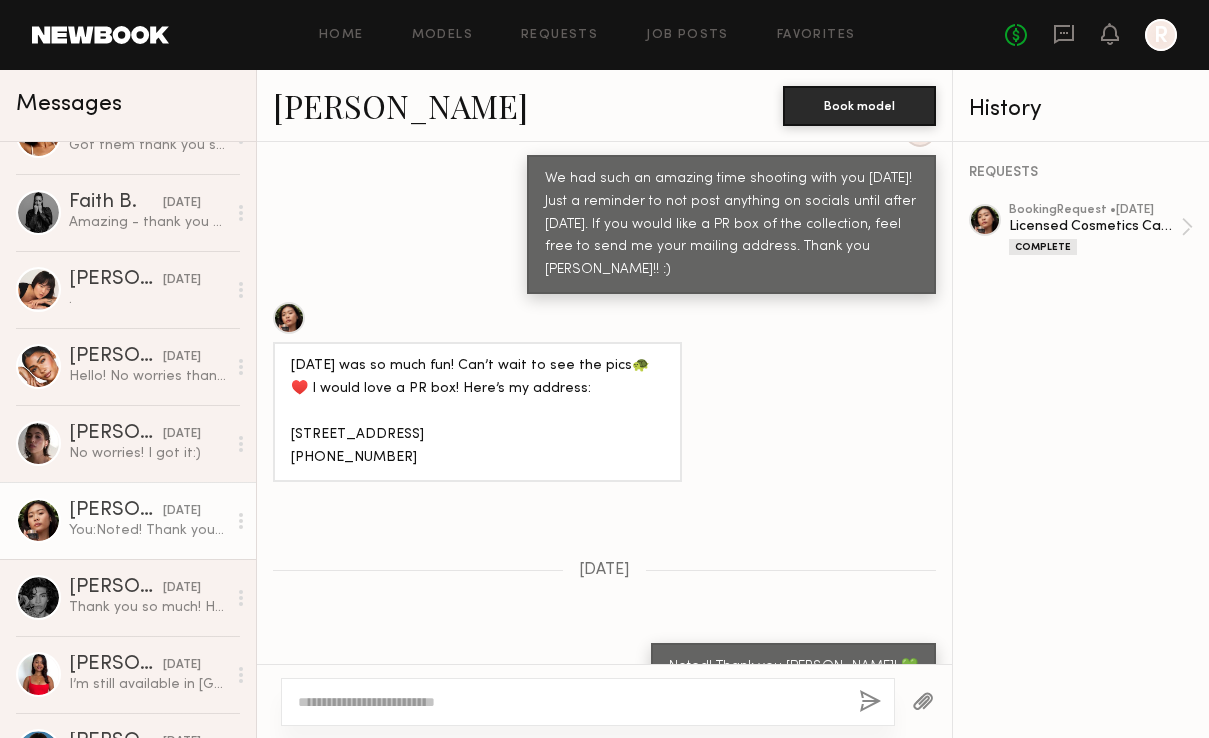 click 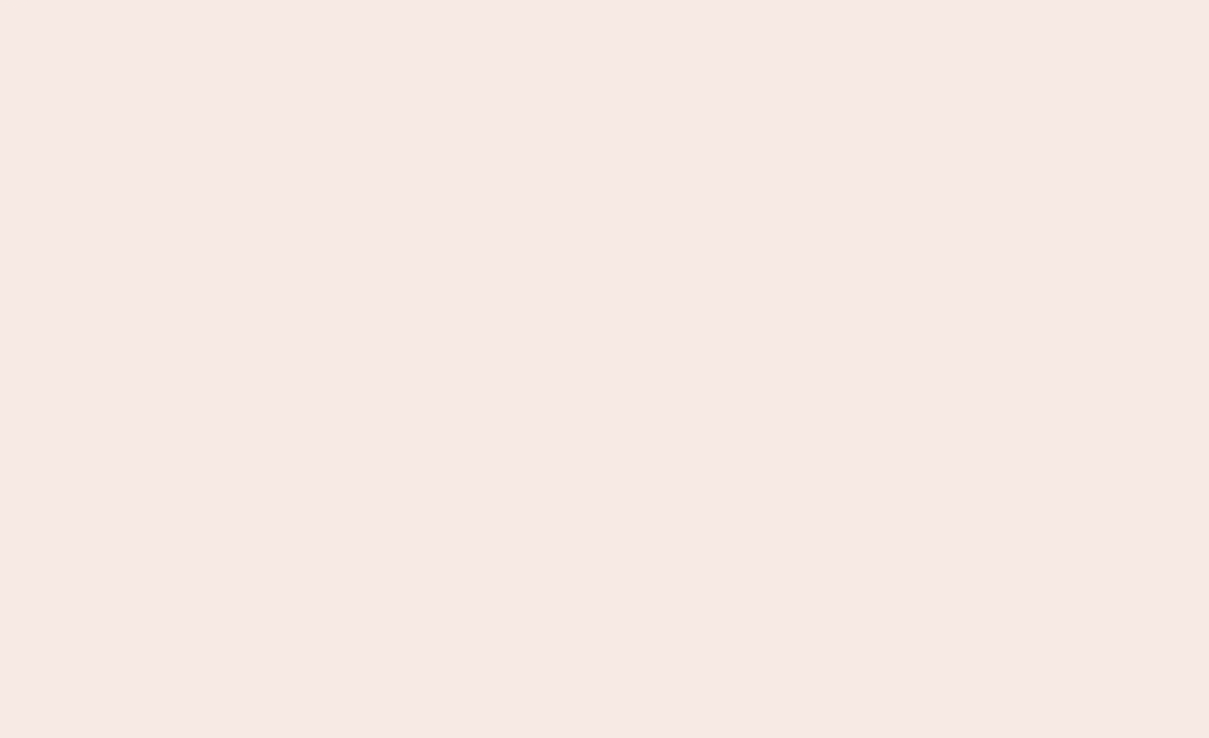 scroll, scrollTop: 0, scrollLeft: 0, axis: both 